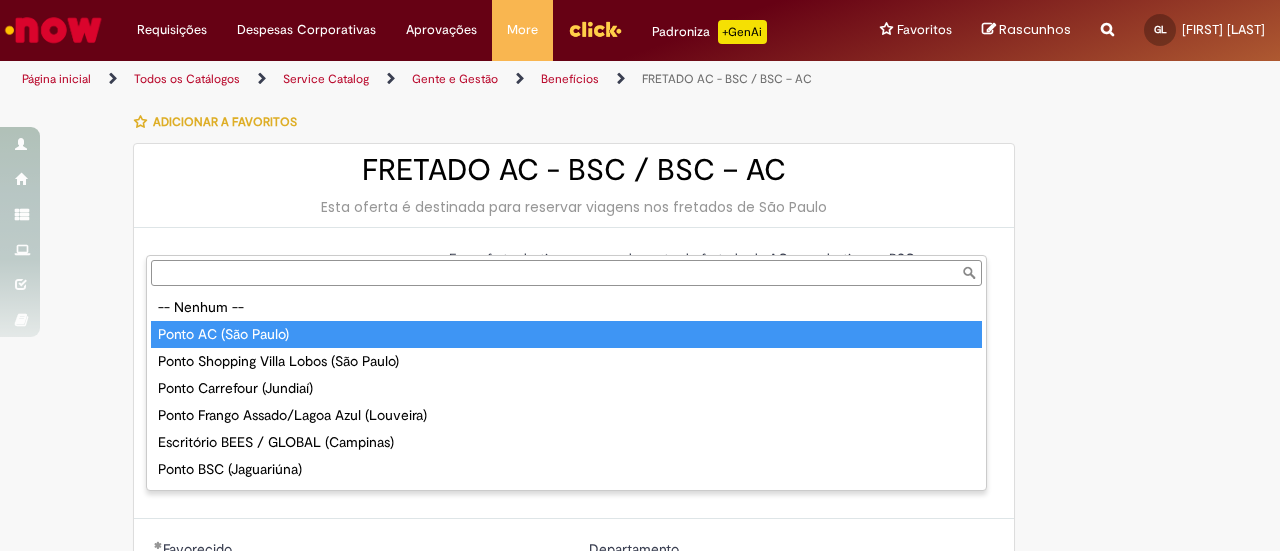 select on "**********" 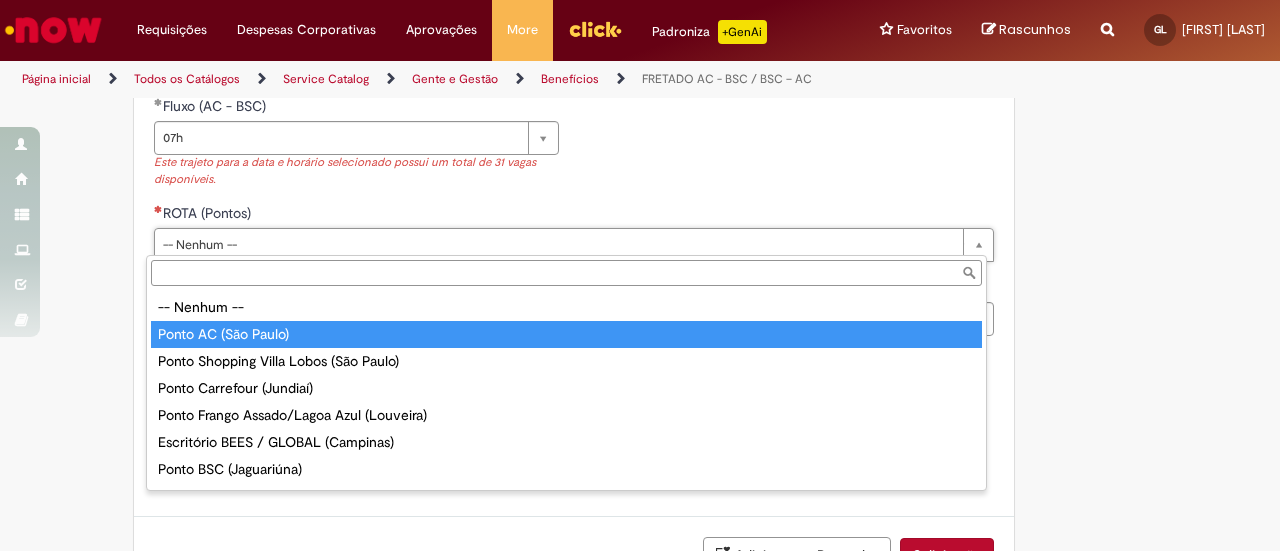 scroll, scrollTop: 31, scrollLeft: 0, axis: vertical 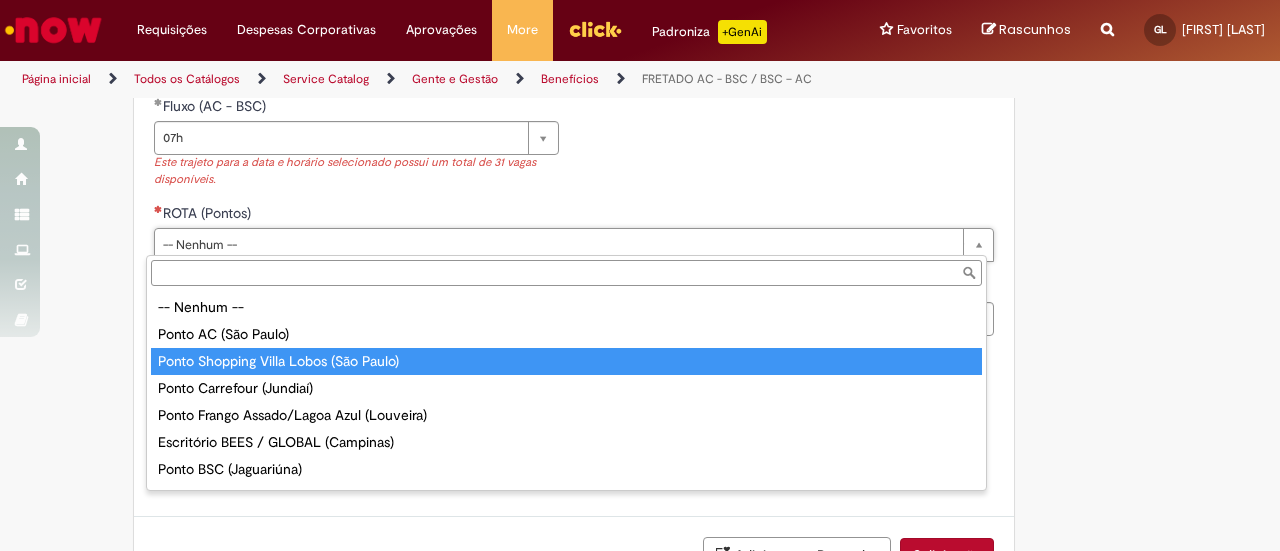 type on "**********" 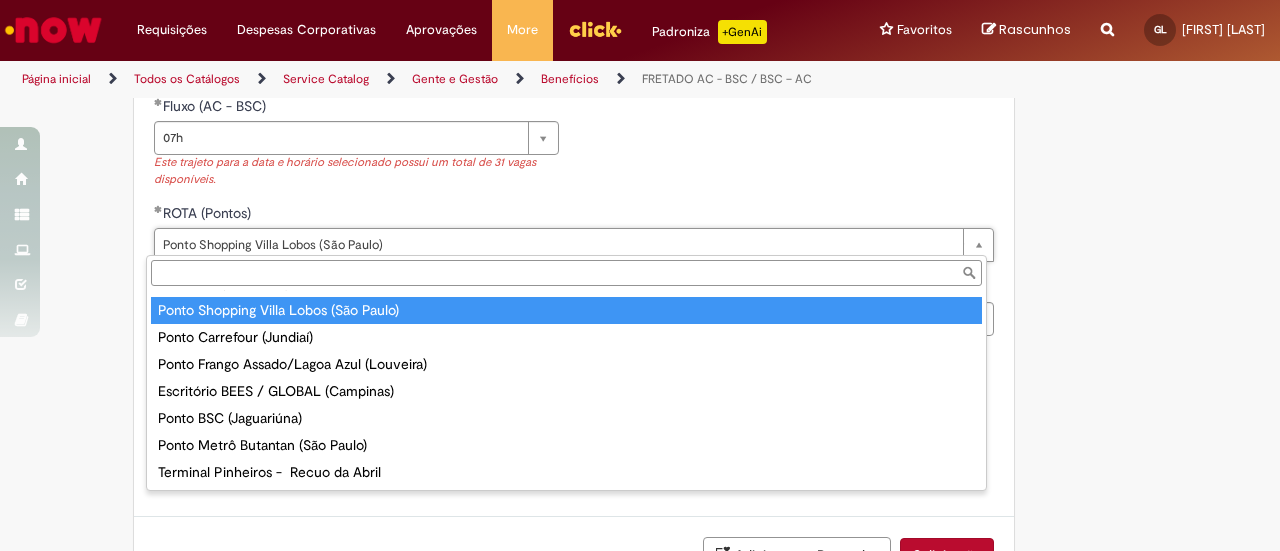 scroll, scrollTop: 0, scrollLeft: 0, axis: both 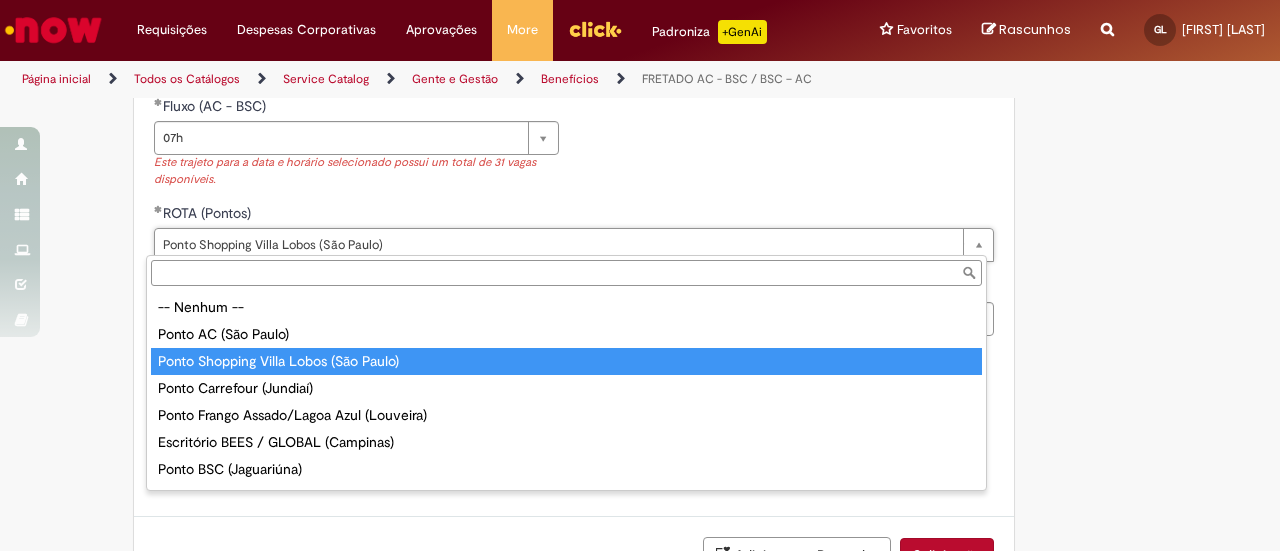 type on "**********" 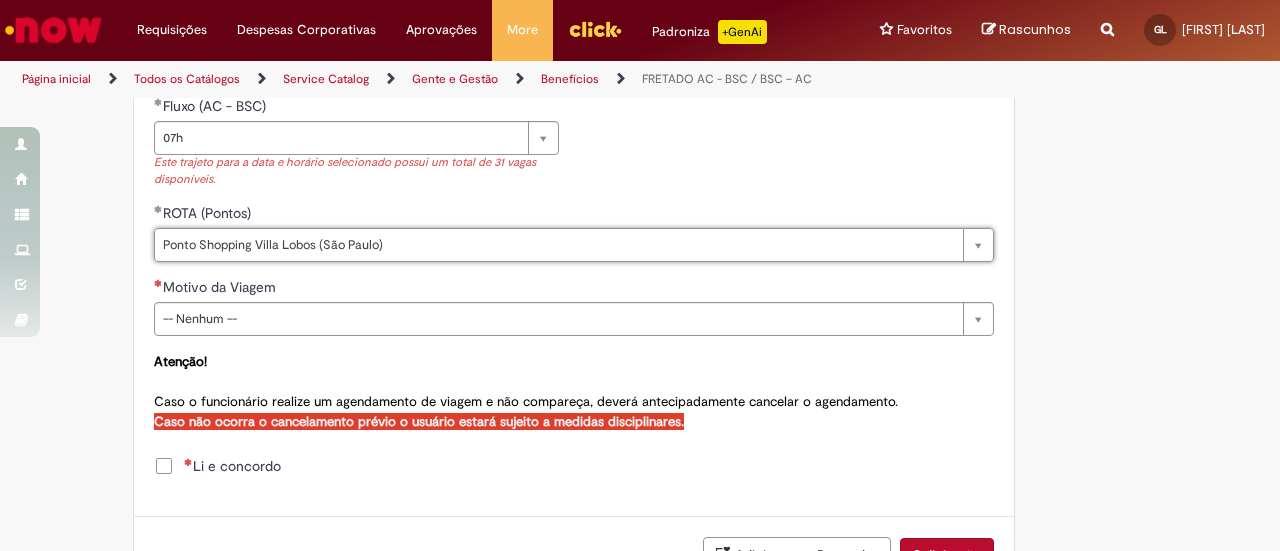 scroll, scrollTop: 0, scrollLeft: 0, axis: both 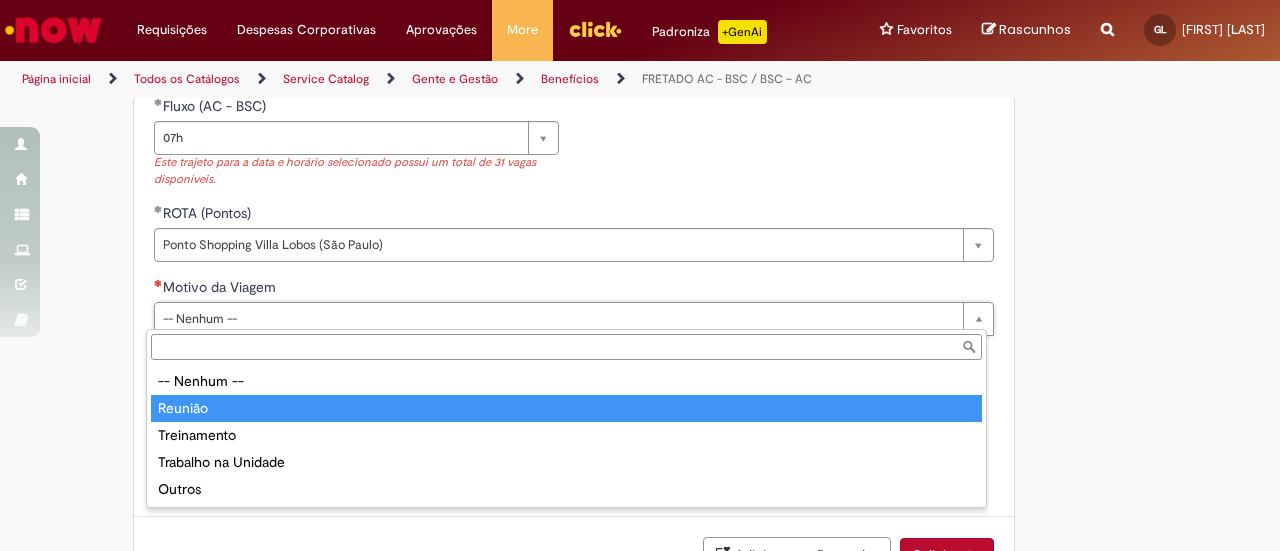 type on "*******" 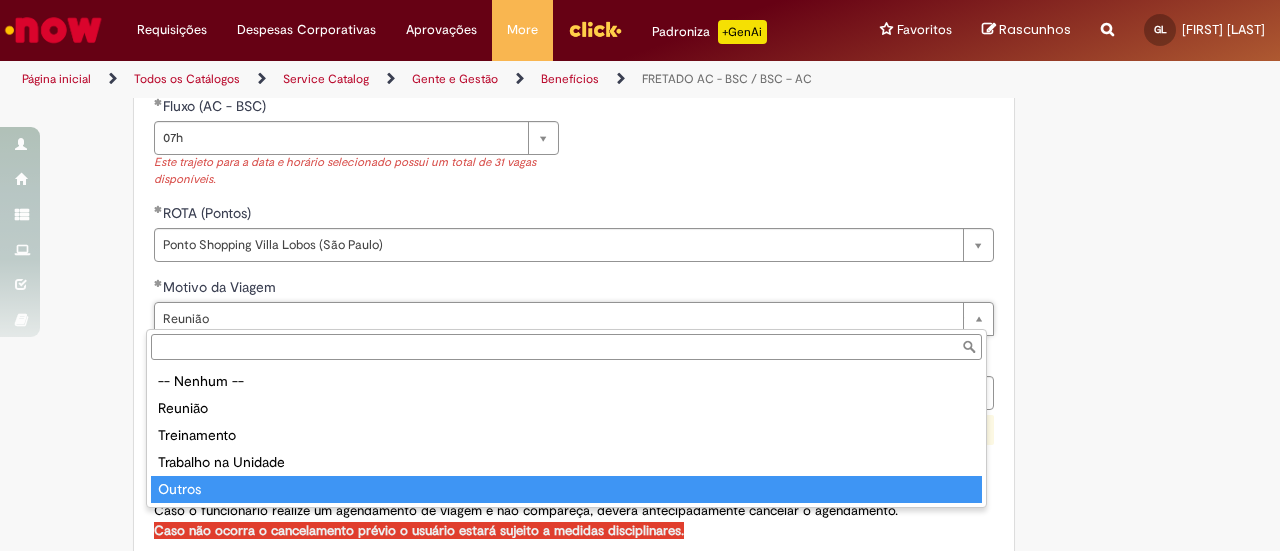 type on "******" 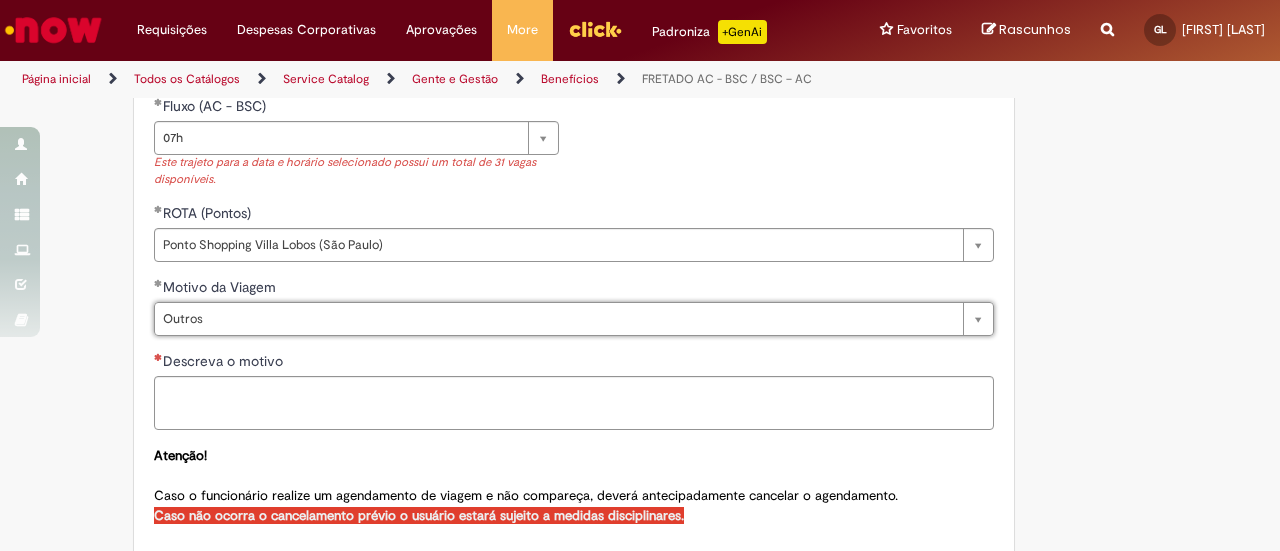 scroll, scrollTop: 0, scrollLeft: 42, axis: horizontal 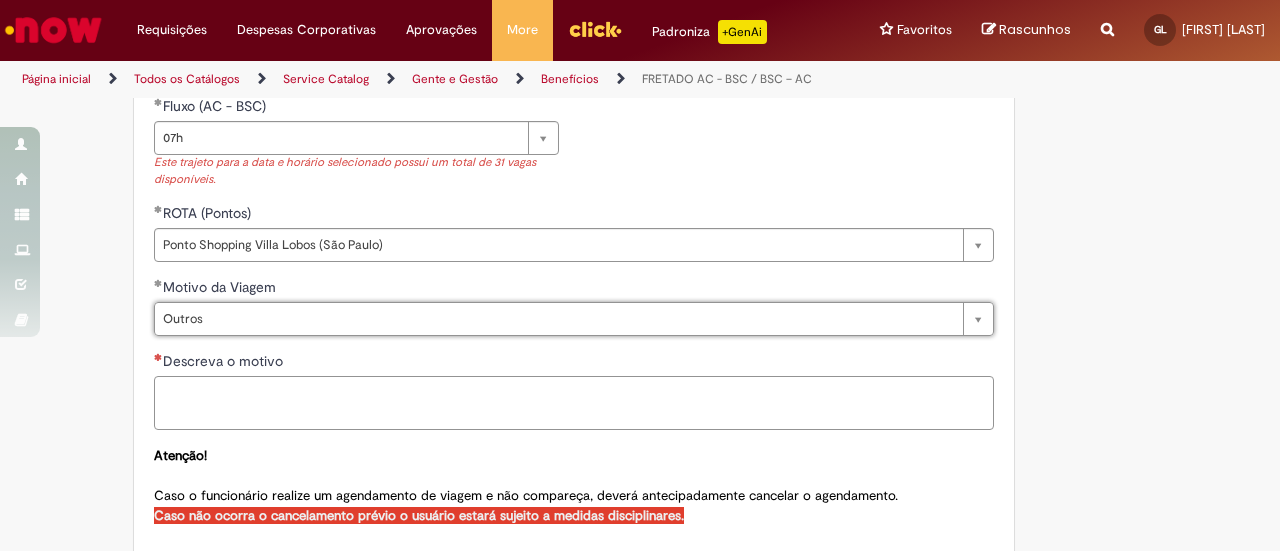 click on "Descreva o motivo" at bounding box center (574, 402) 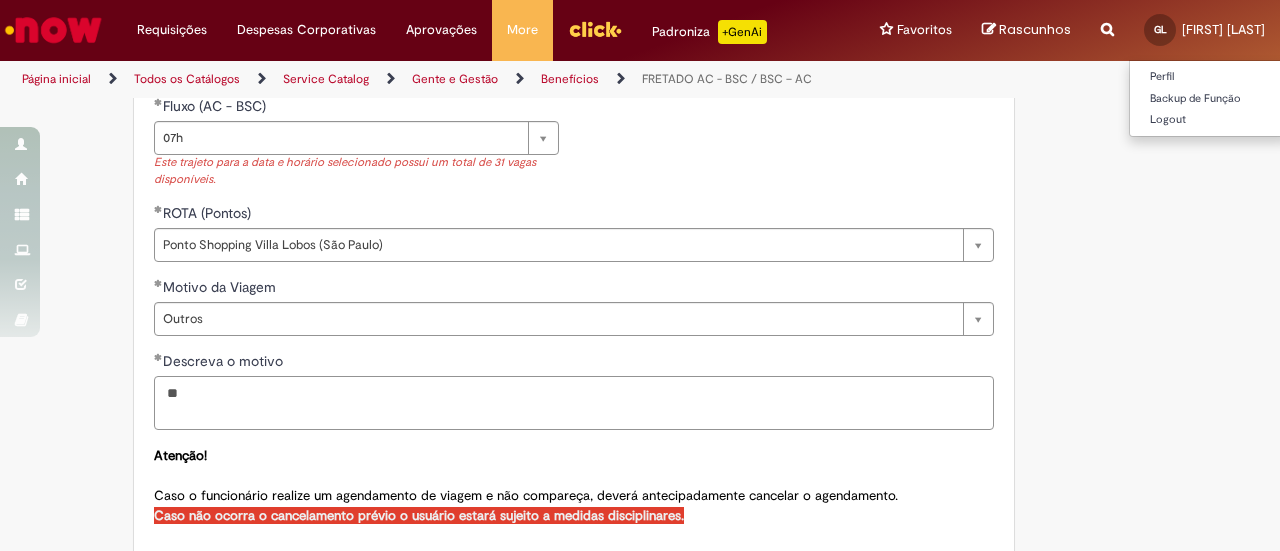 type on "*" 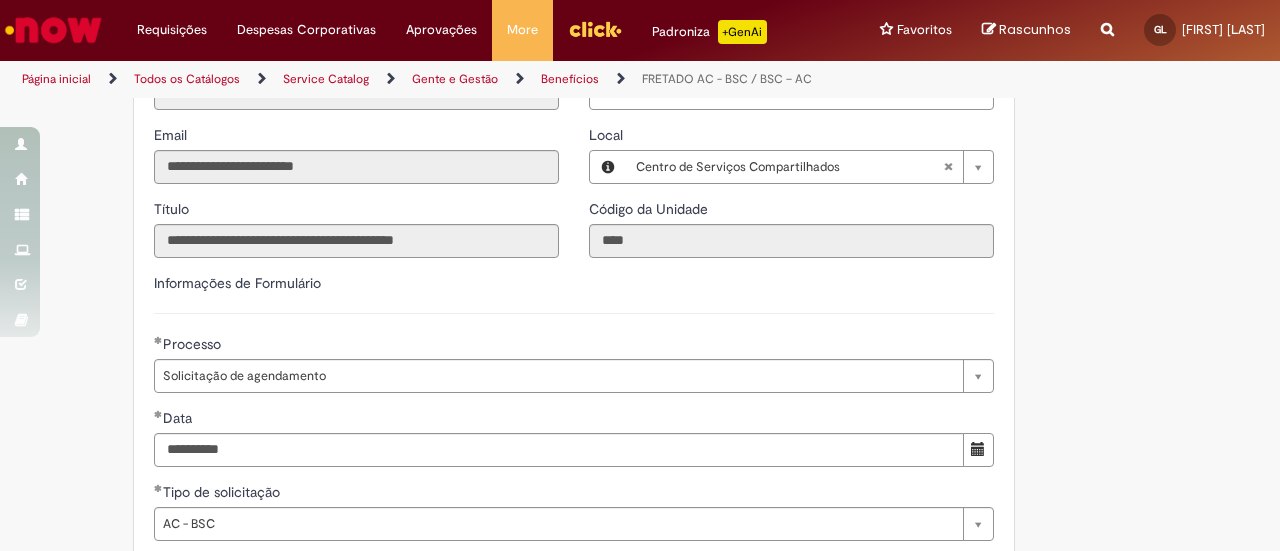 scroll, scrollTop: 662, scrollLeft: 0, axis: vertical 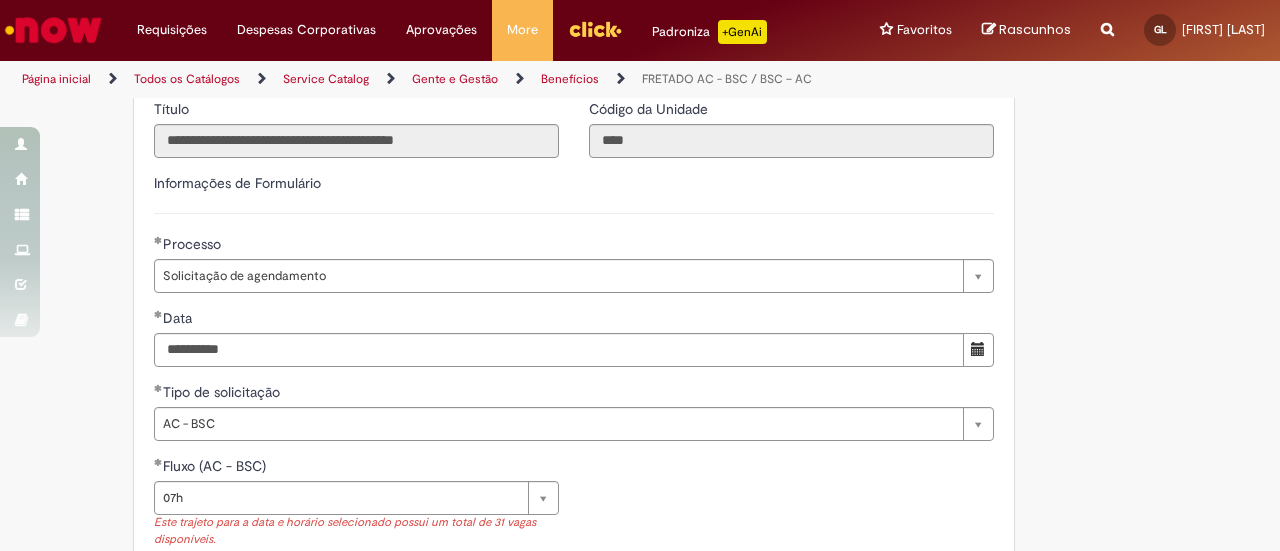 type 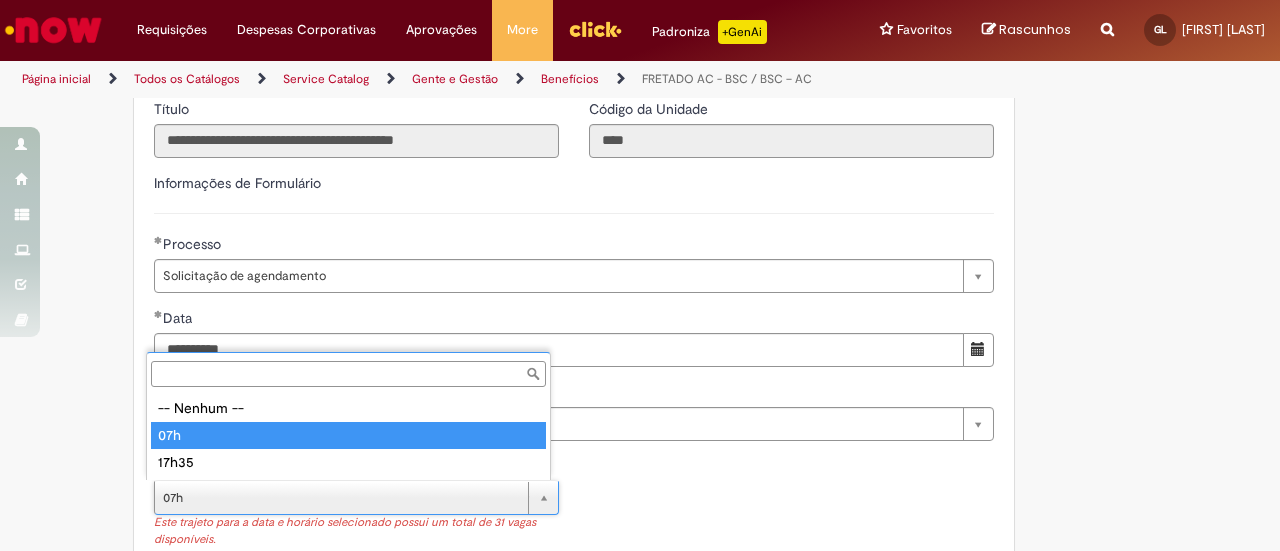 type on "***" 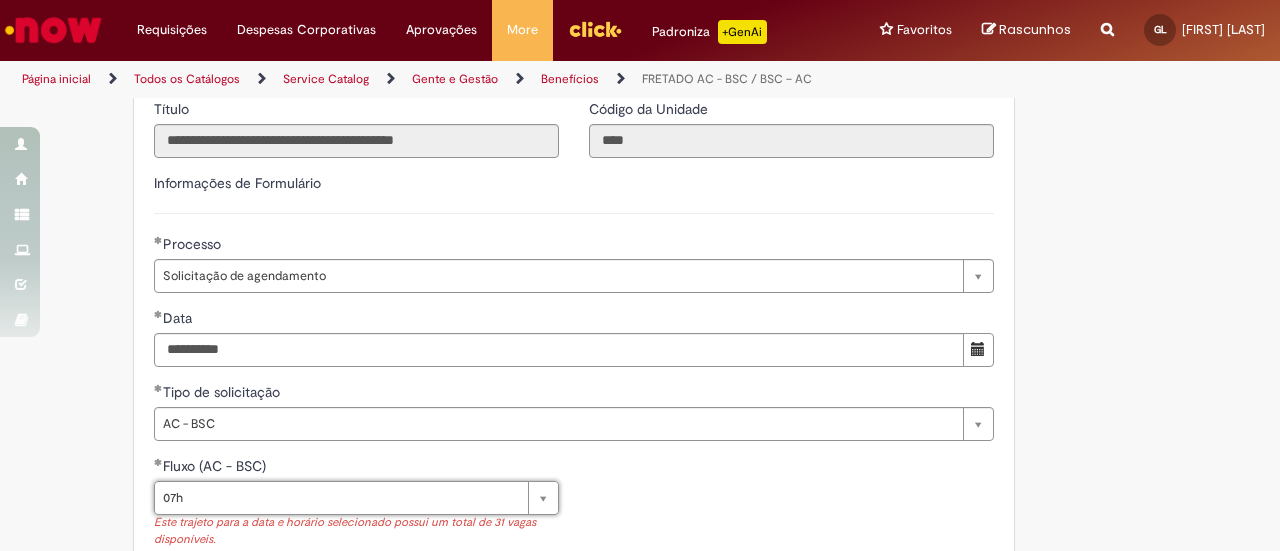 scroll, scrollTop: 0, scrollLeft: 21, axis: horizontal 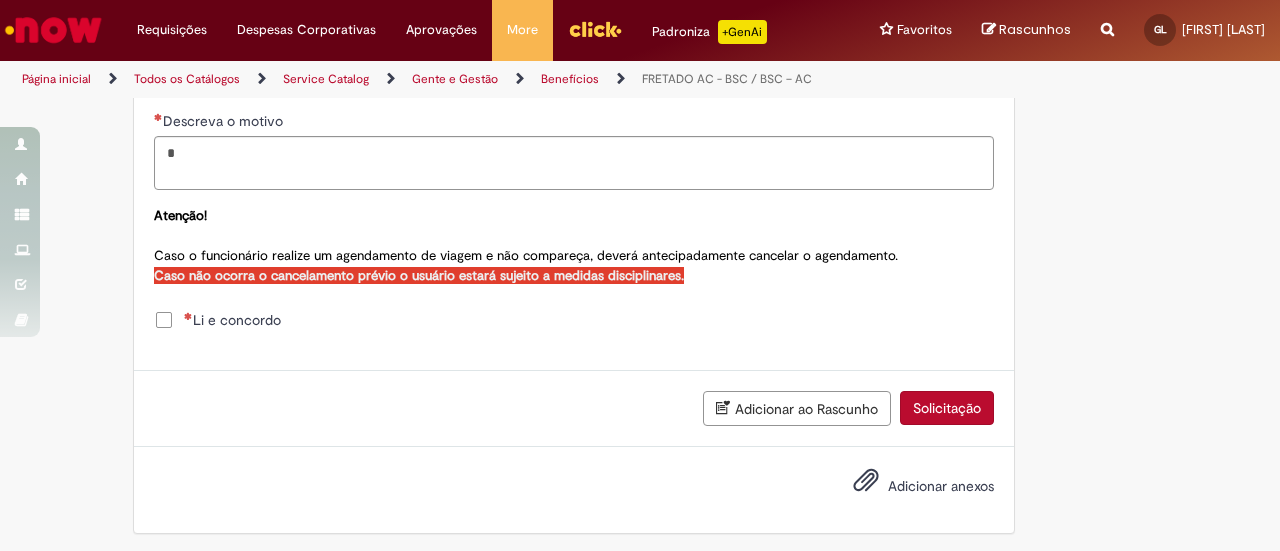 click on "Solicitação" at bounding box center [947, 408] 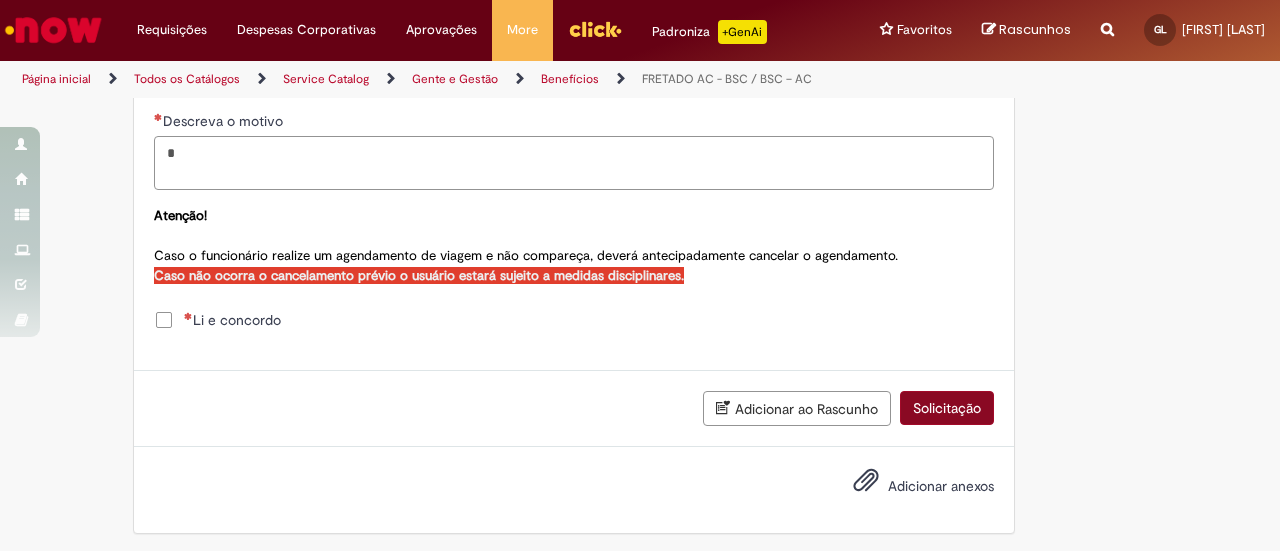 scroll, scrollTop: 0, scrollLeft: 0, axis: both 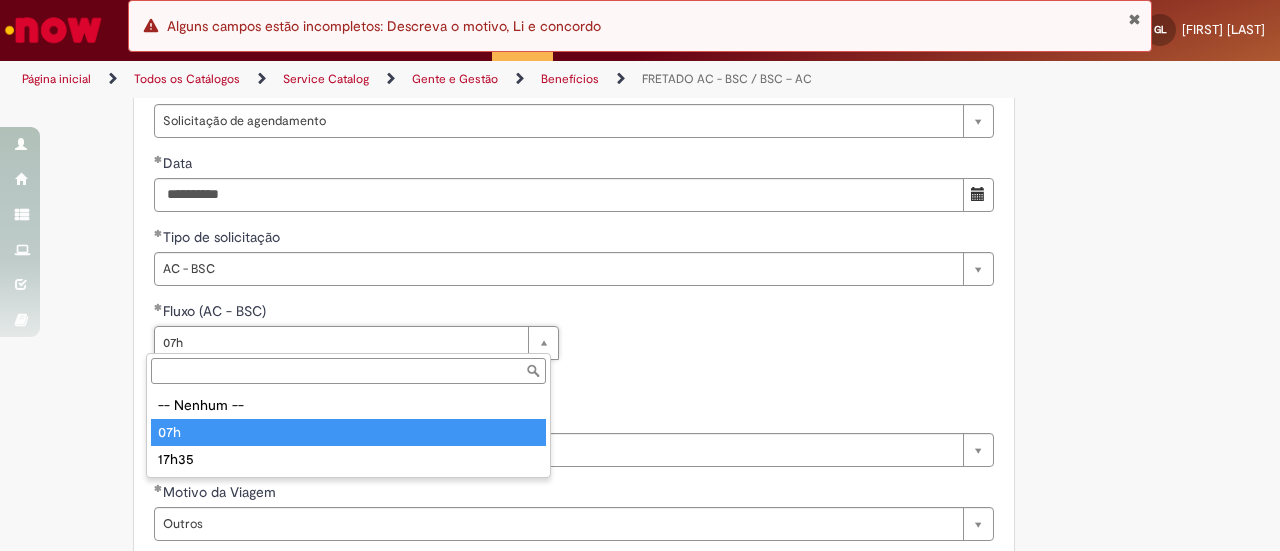 type on "***" 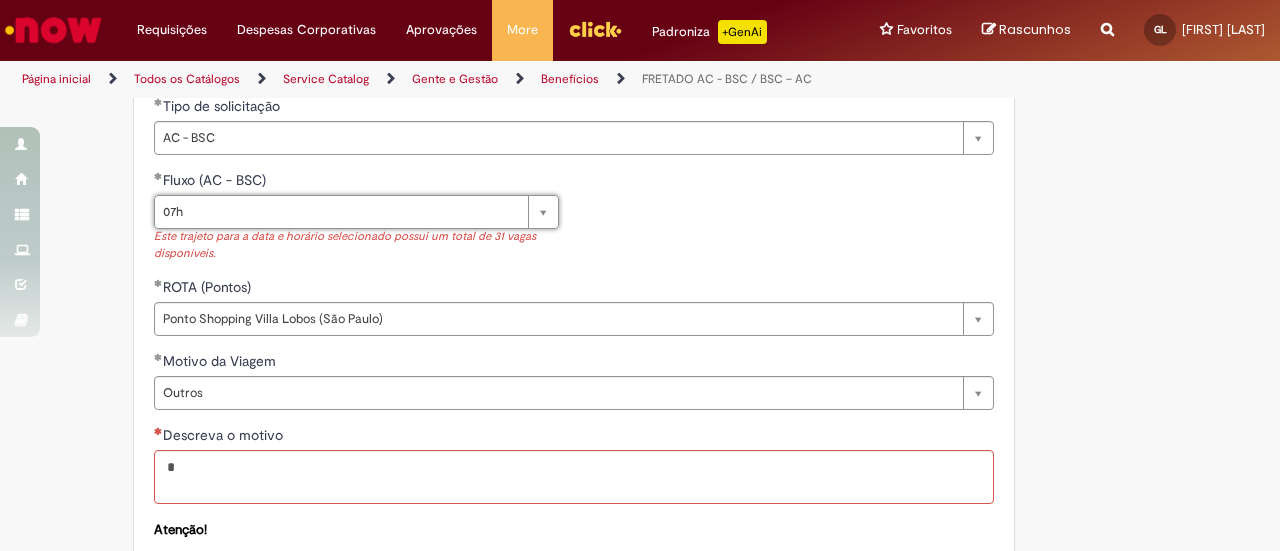 scroll, scrollTop: 1017, scrollLeft: 0, axis: vertical 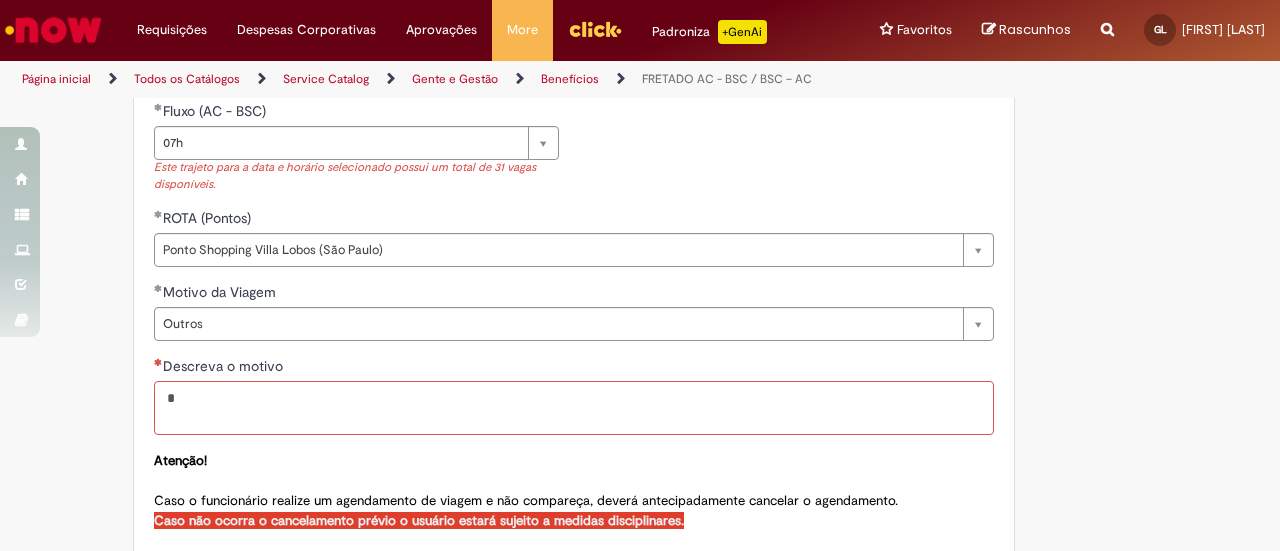 click on "Descreva o motivo" at bounding box center (574, 407) 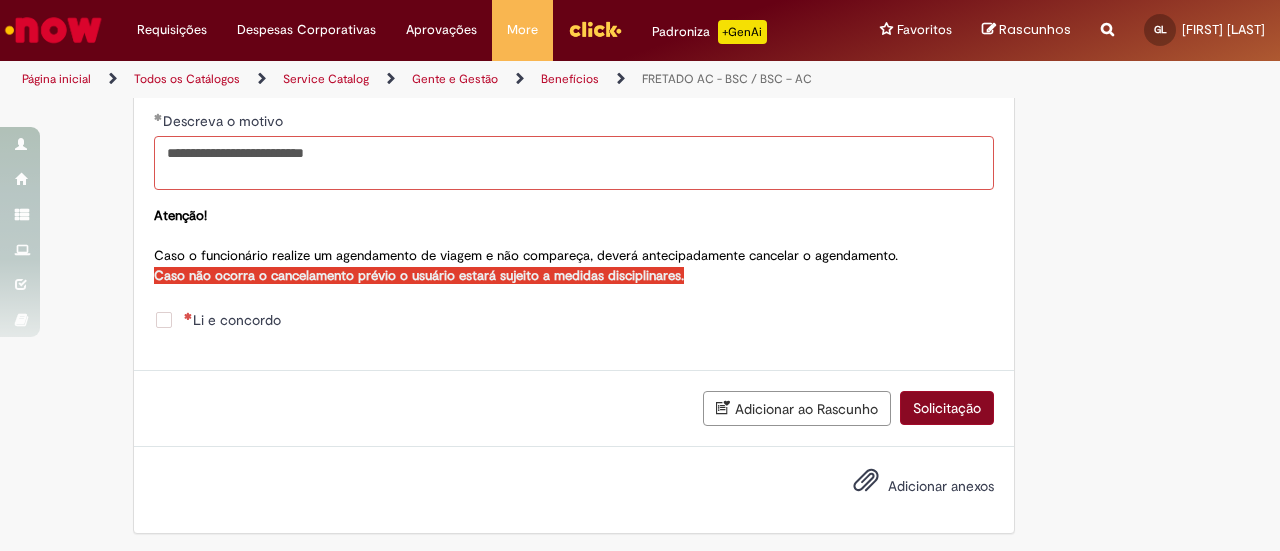type on "**********" 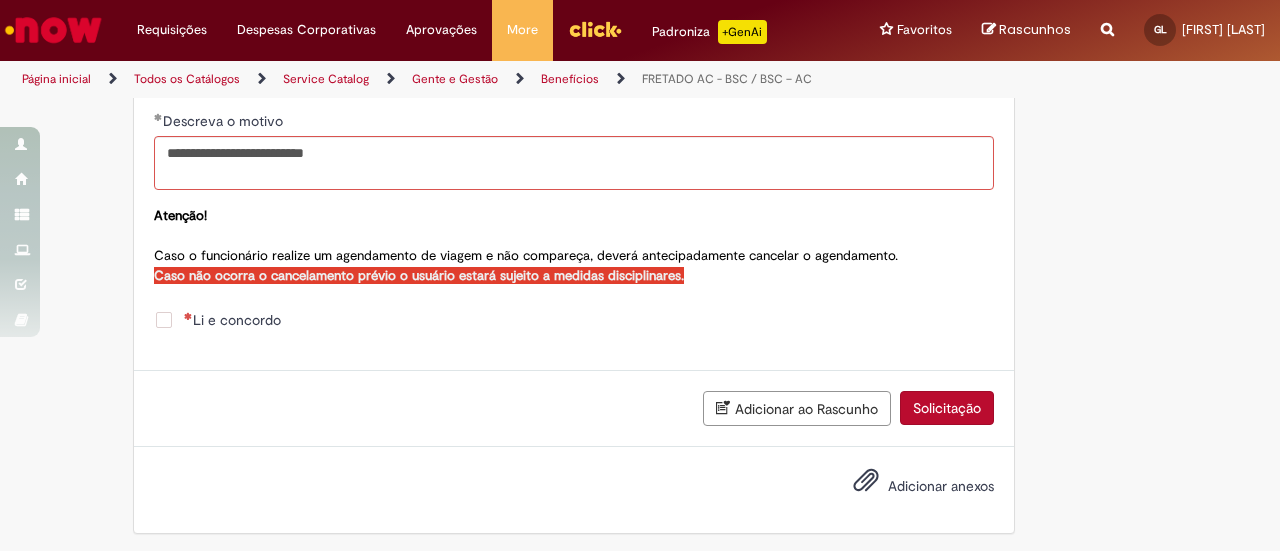click on "Solicitação" at bounding box center (947, 408) 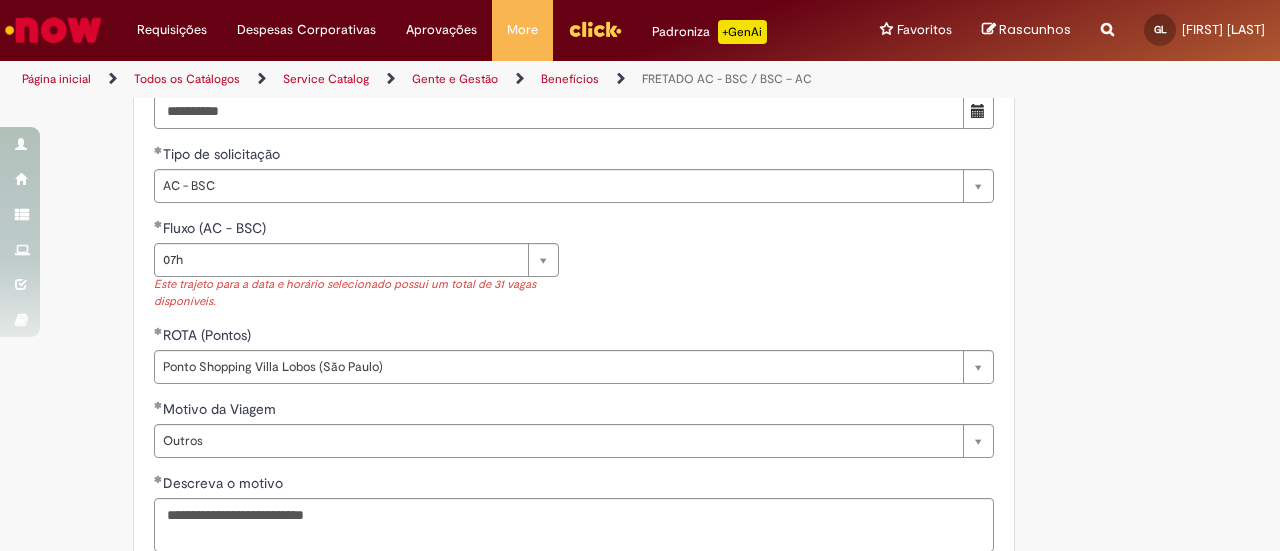 scroll, scrollTop: 1000, scrollLeft: 0, axis: vertical 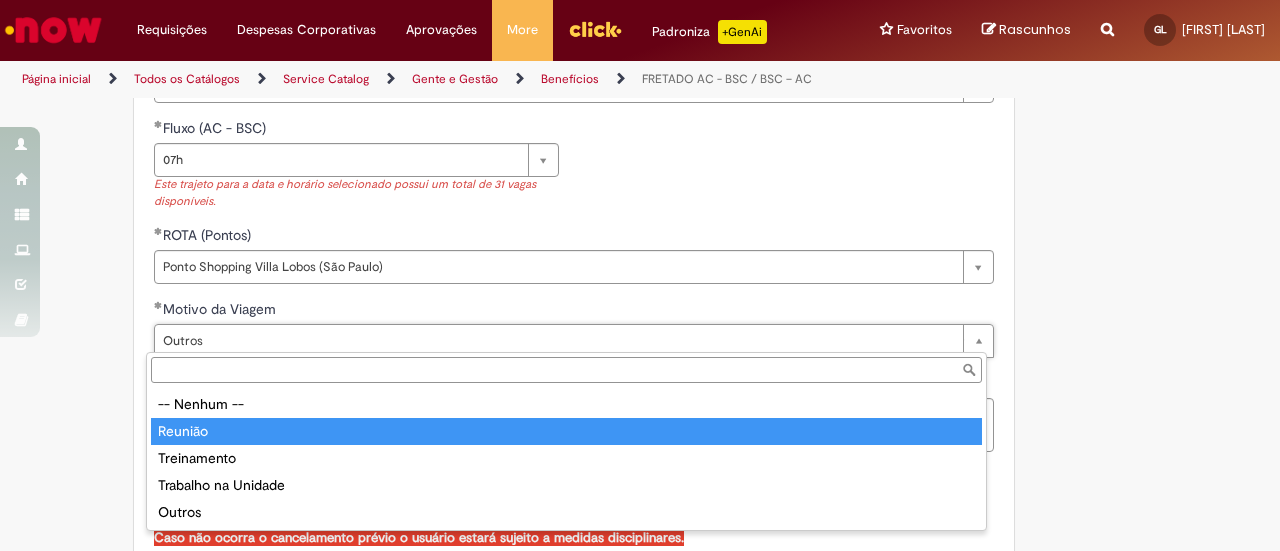 type on "*******" 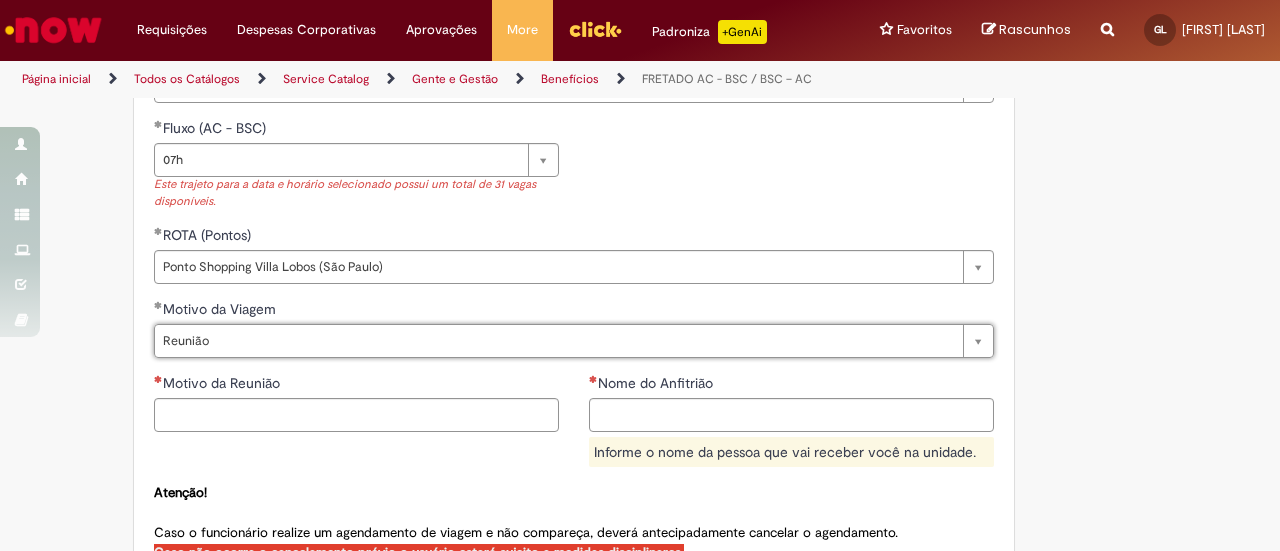 scroll, scrollTop: 0, scrollLeft: 42, axis: horizontal 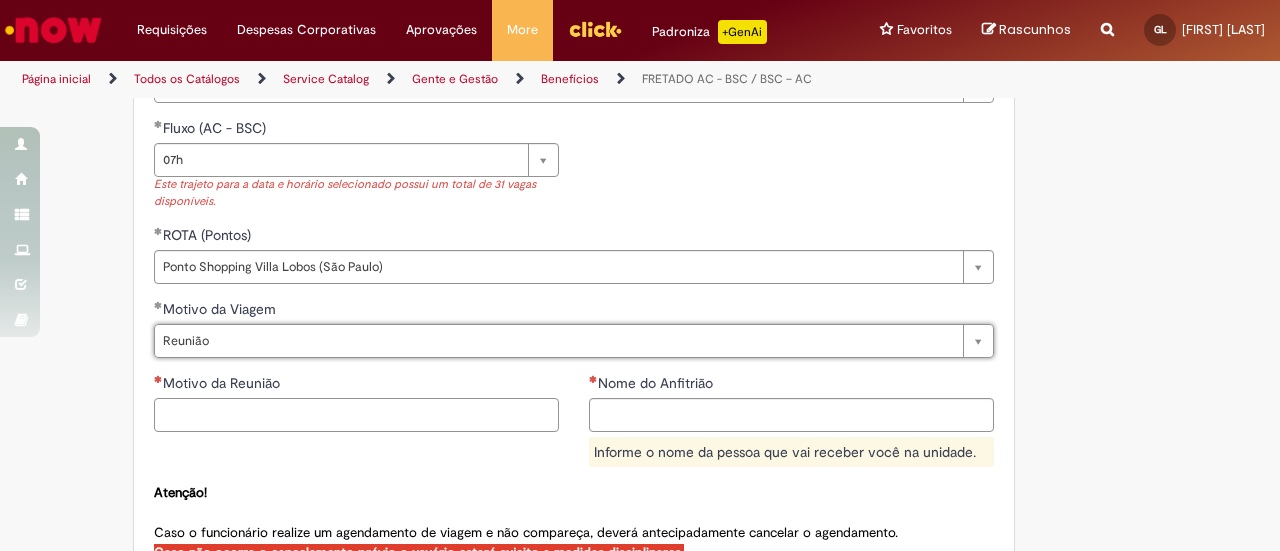 click on "Motivo da Reunião" at bounding box center (356, 415) 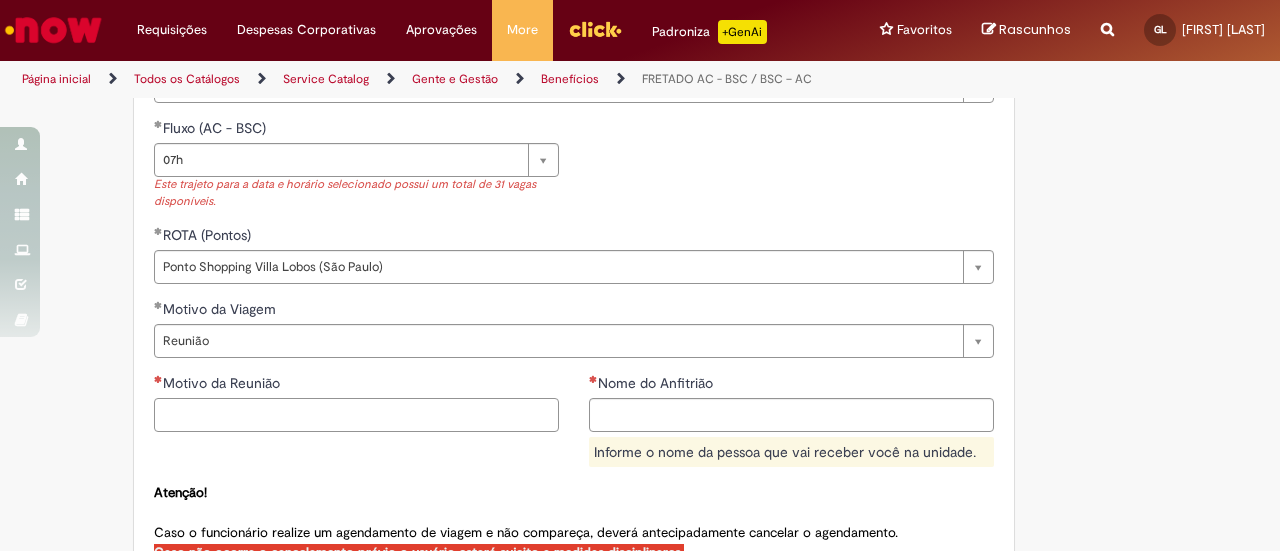 scroll, scrollTop: 0, scrollLeft: 0, axis: both 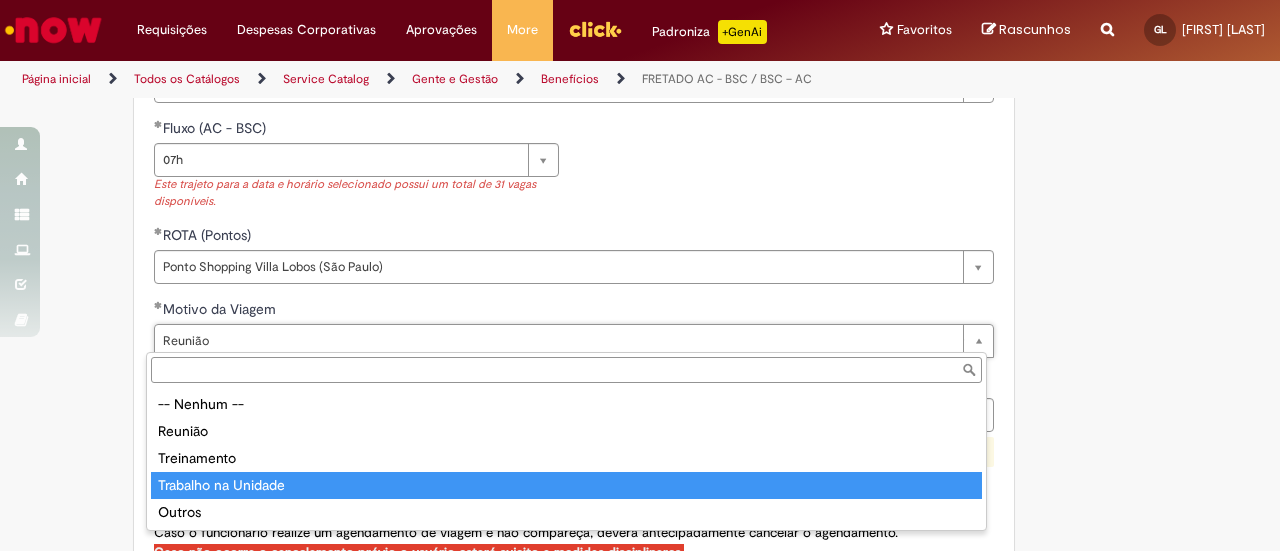 type on "**********" 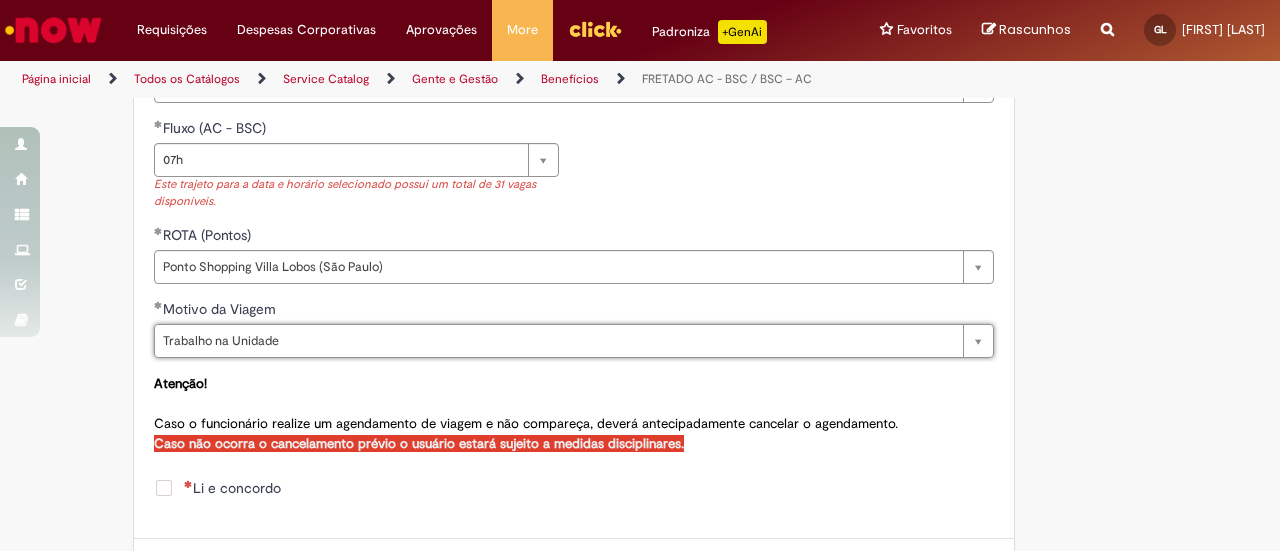 click on "Li e concordo" at bounding box center (217, 488) 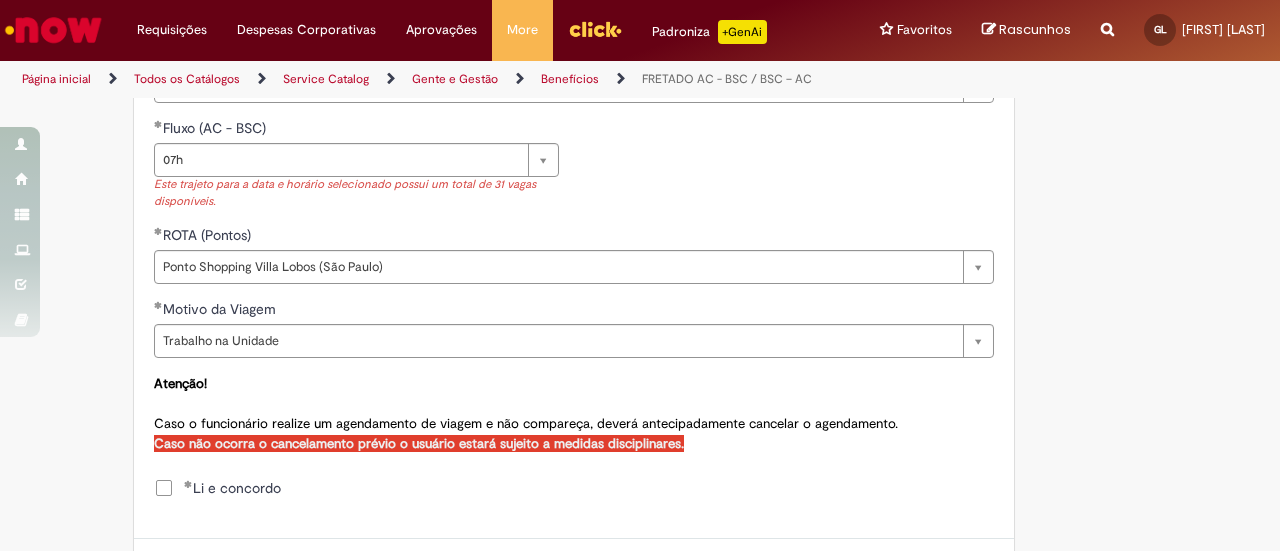 scroll, scrollTop: 1168, scrollLeft: 0, axis: vertical 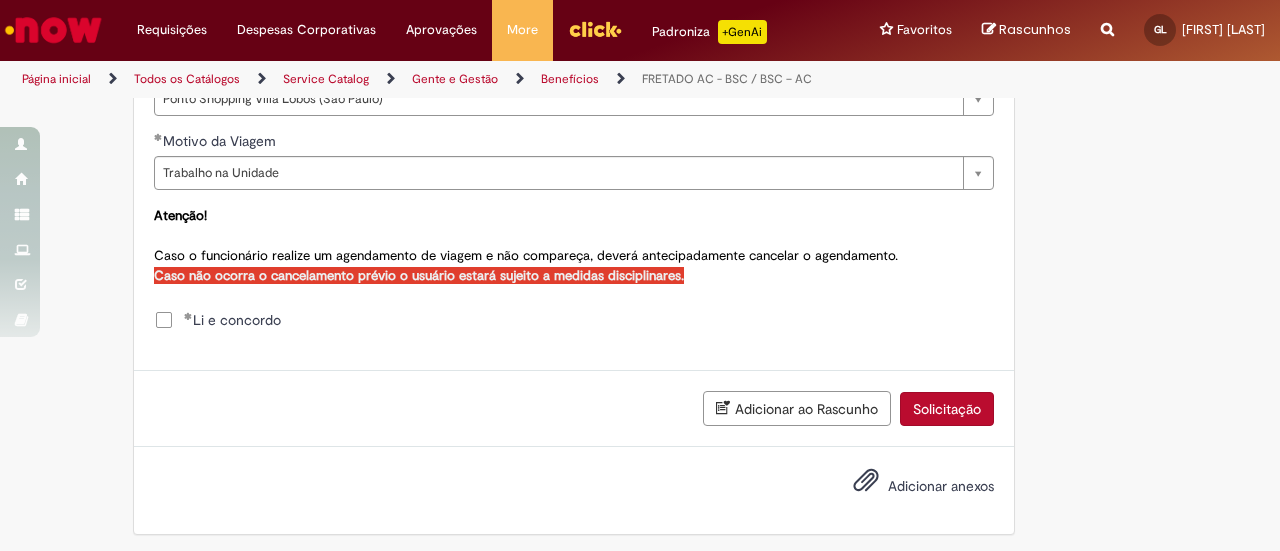 click on "Solicitação" at bounding box center (947, 409) 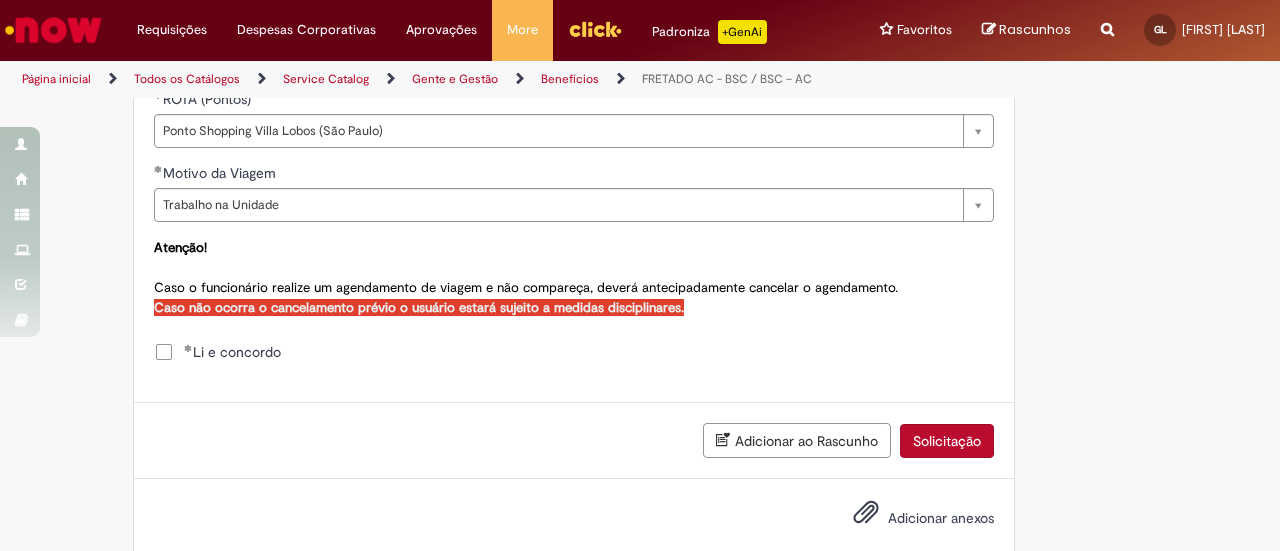 scroll, scrollTop: 1168, scrollLeft: 0, axis: vertical 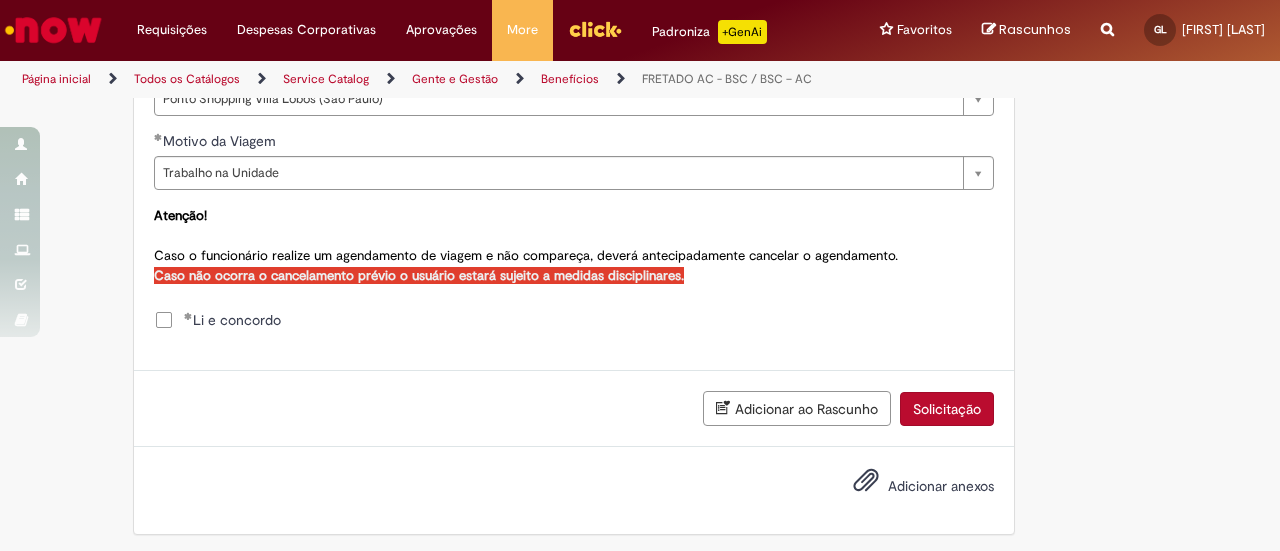 click on "Solicitação" at bounding box center (947, 409) 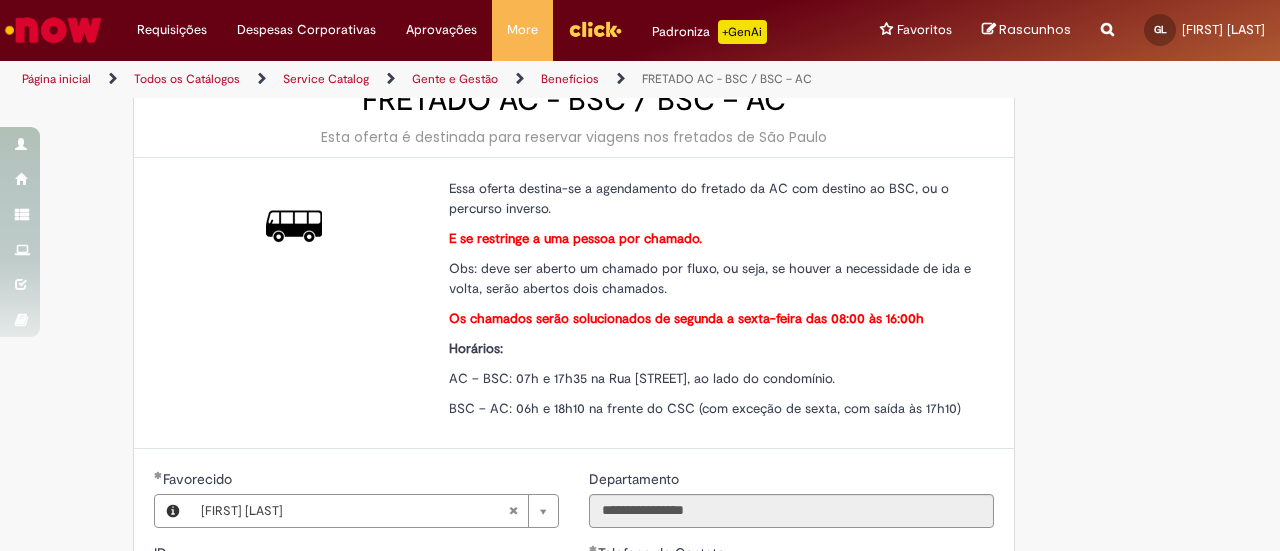 scroll, scrollTop: 0, scrollLeft: 0, axis: both 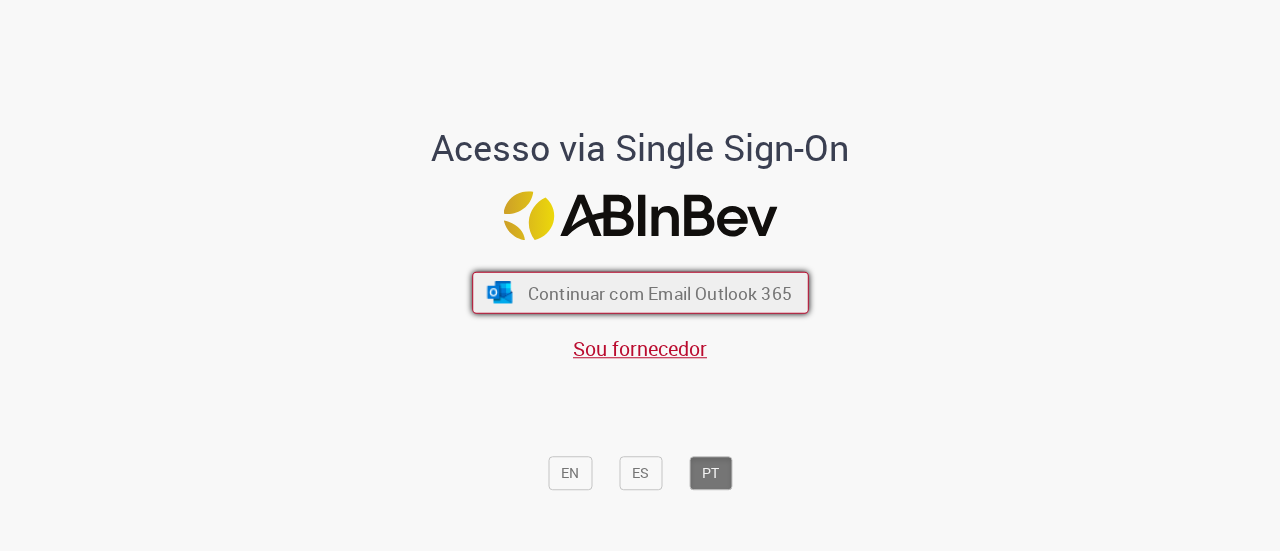 click on "Continuar com Email Outlook 365" at bounding box center (659, 292) 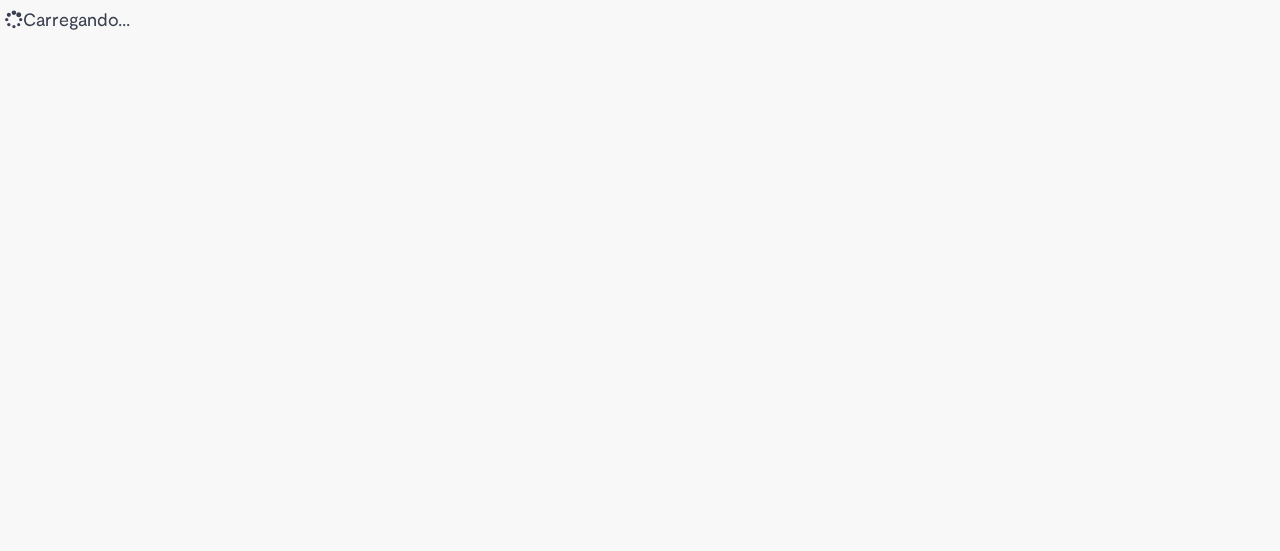 scroll, scrollTop: 0, scrollLeft: 0, axis: both 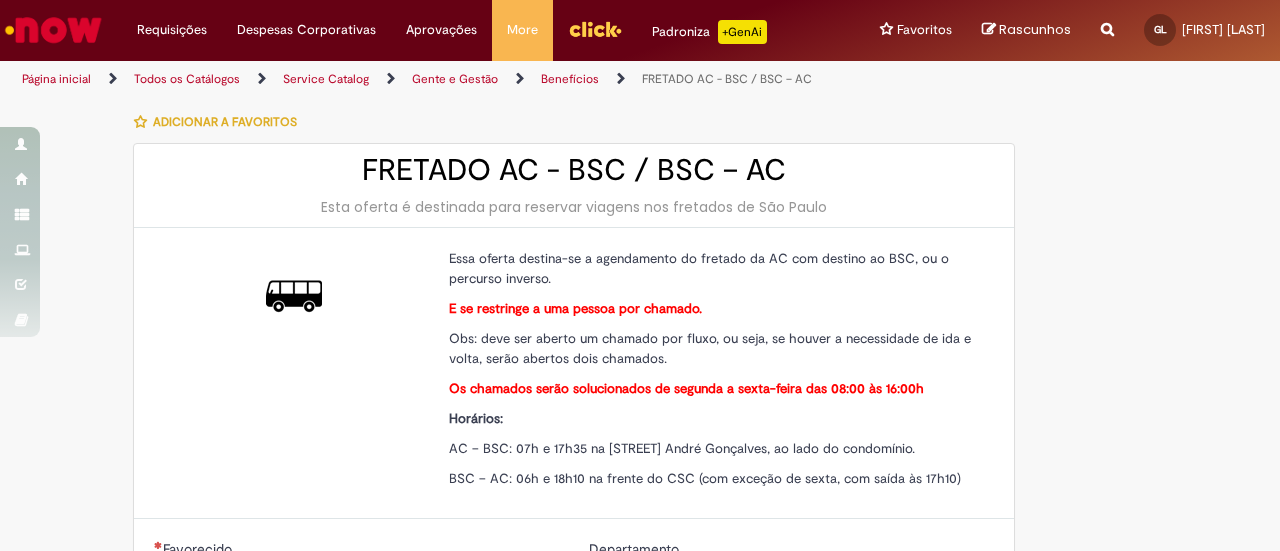 type on "********" 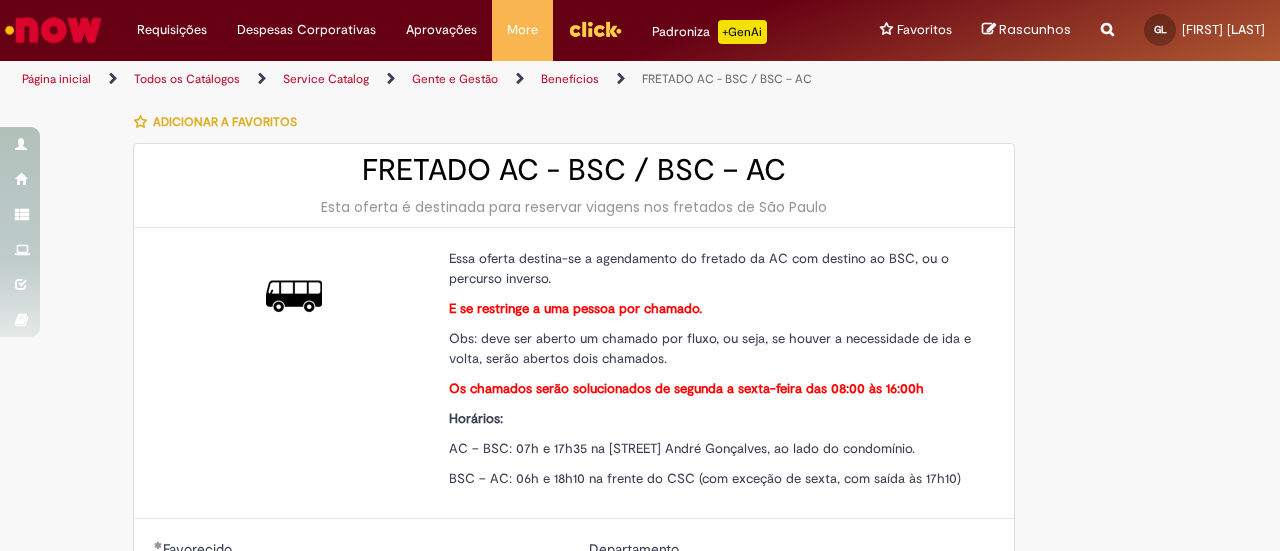 type on "**********" 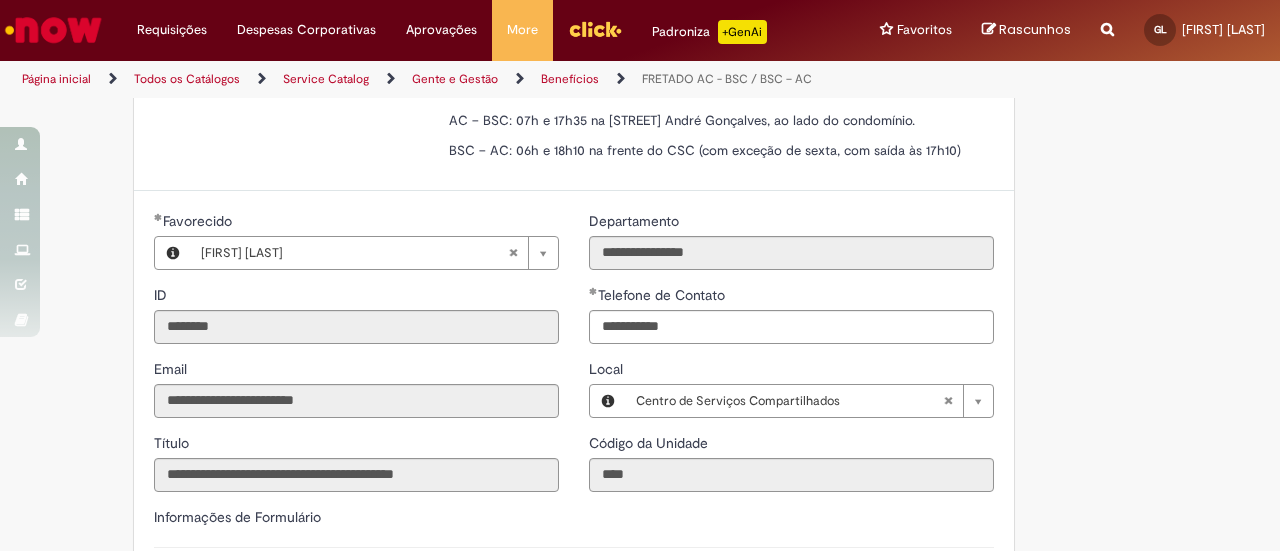 click on "**********" at bounding box center [640, 311] 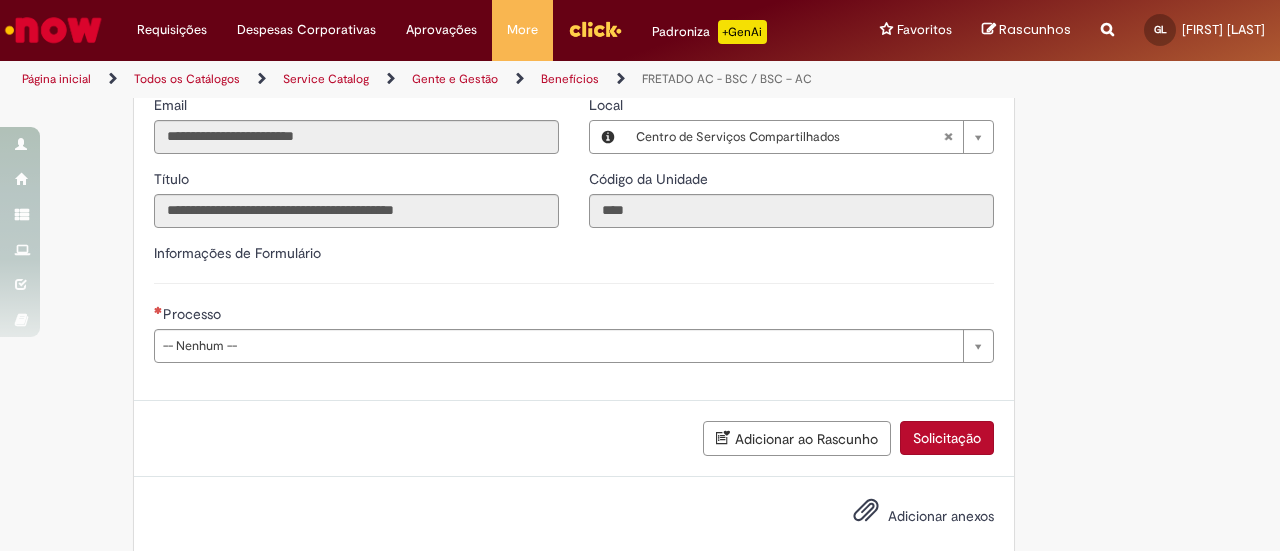 scroll, scrollTop: 622, scrollLeft: 0, axis: vertical 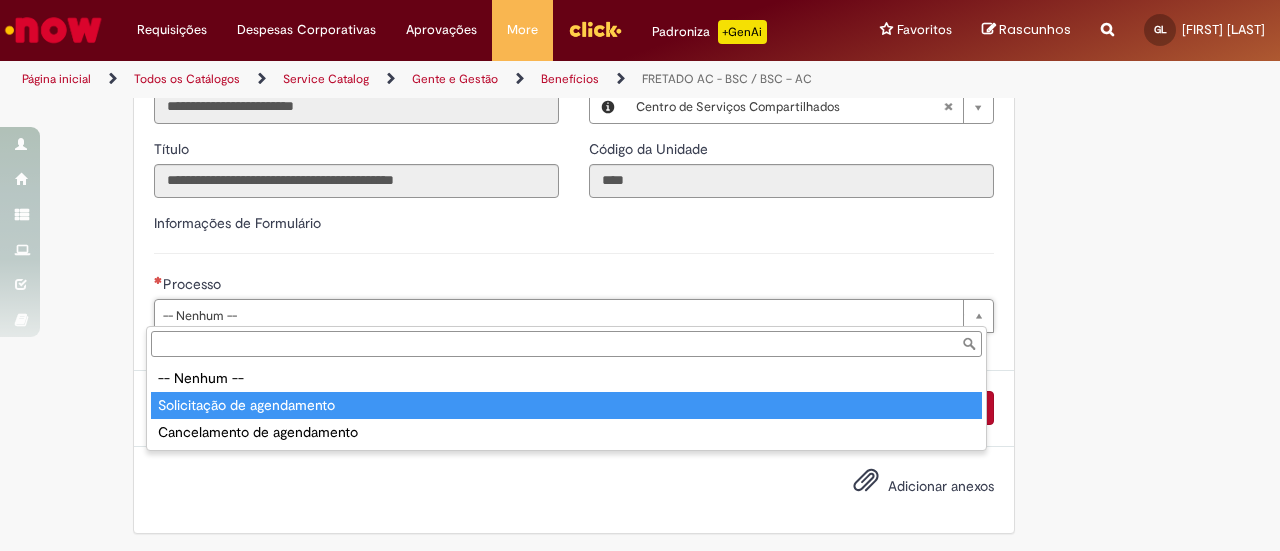 type on "**********" 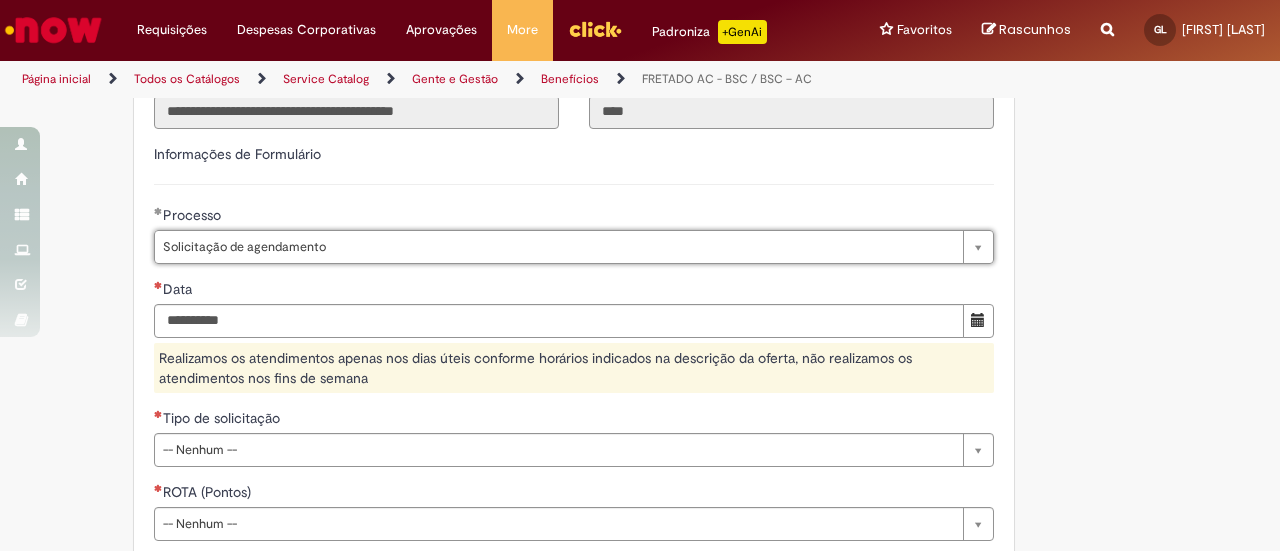 scroll, scrollTop: 722, scrollLeft: 0, axis: vertical 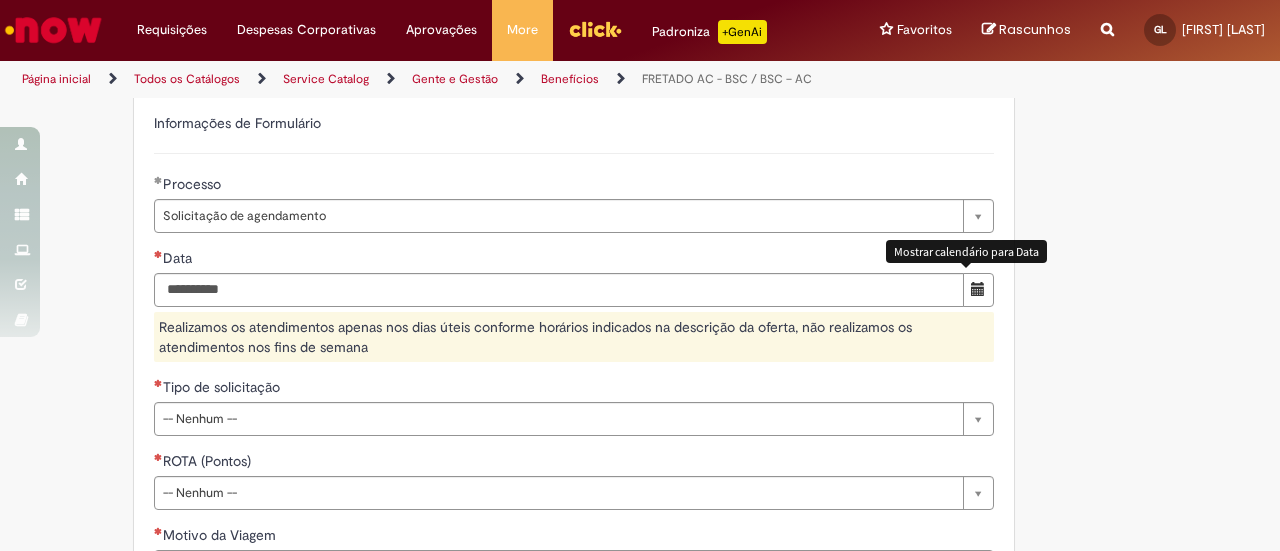 click at bounding box center (978, 289) 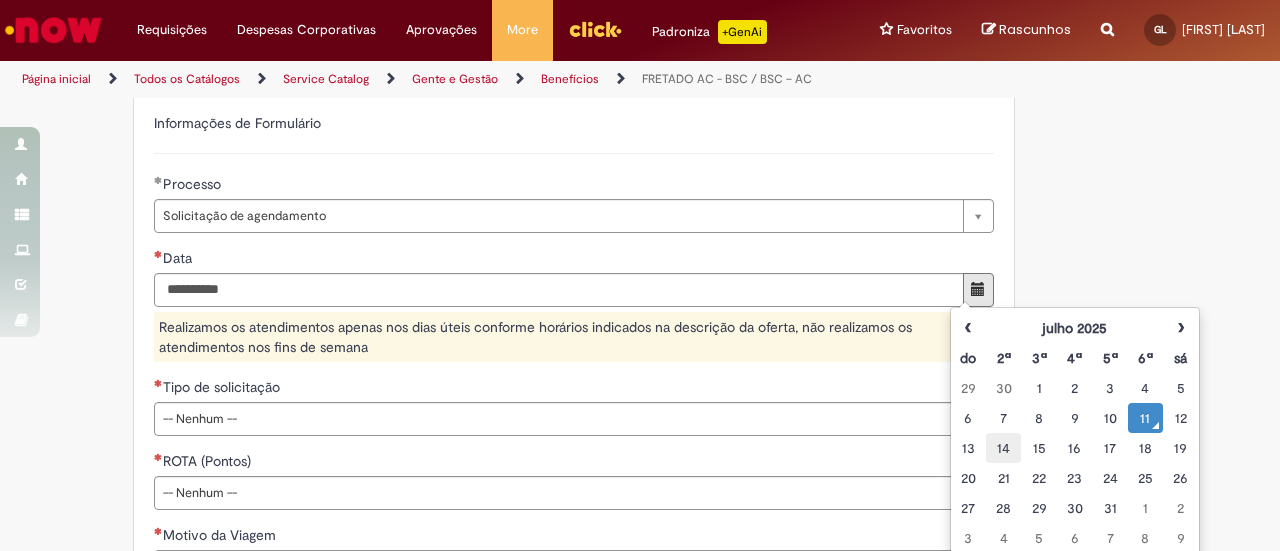 drag, startPoint x: 1004, startPoint y: 441, endPoint x: 888, endPoint y: 452, distance: 116.520386 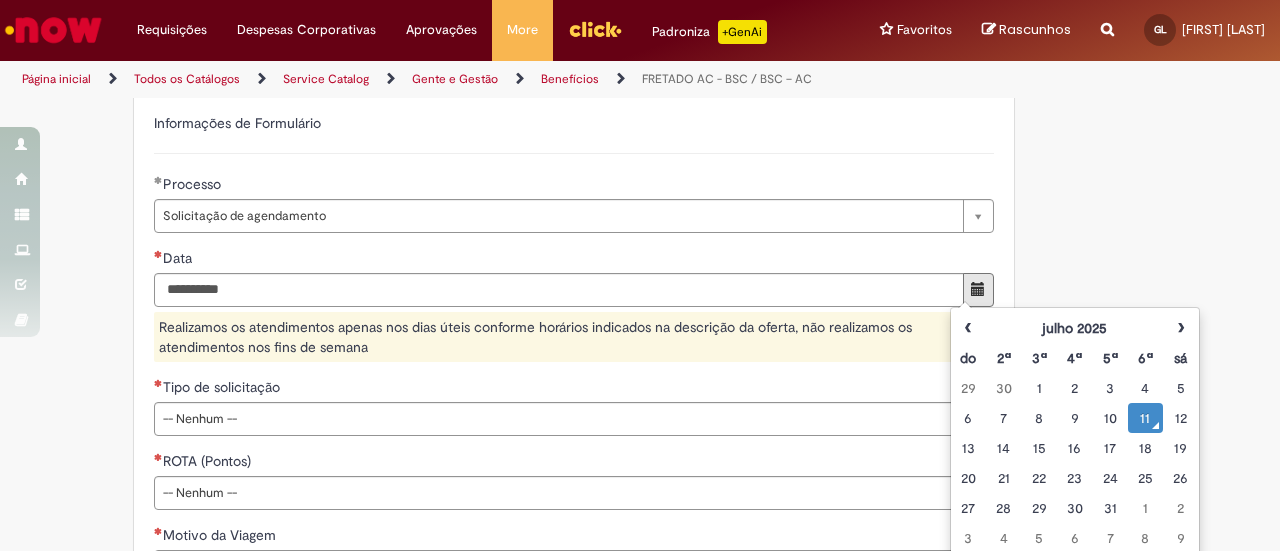 type on "**********" 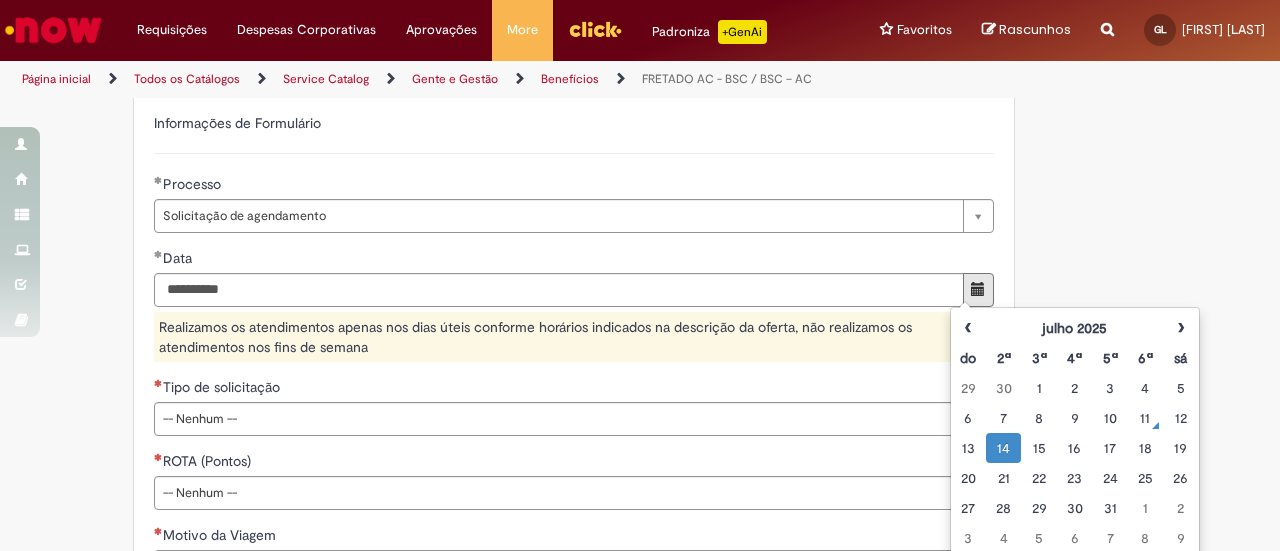 scroll, scrollTop: 922, scrollLeft: 0, axis: vertical 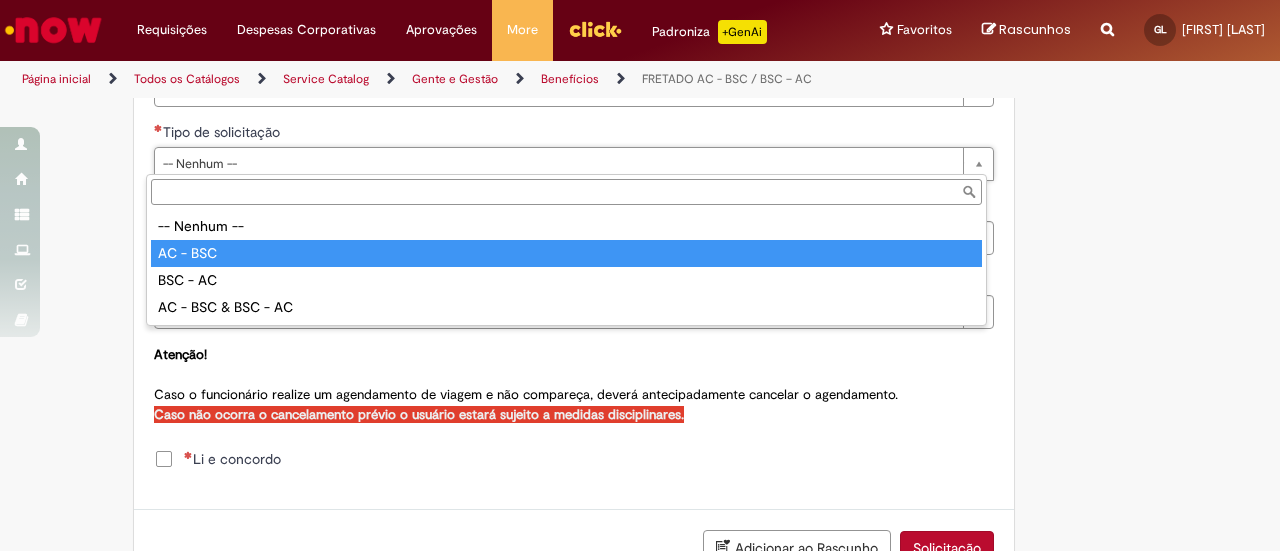 type on "********" 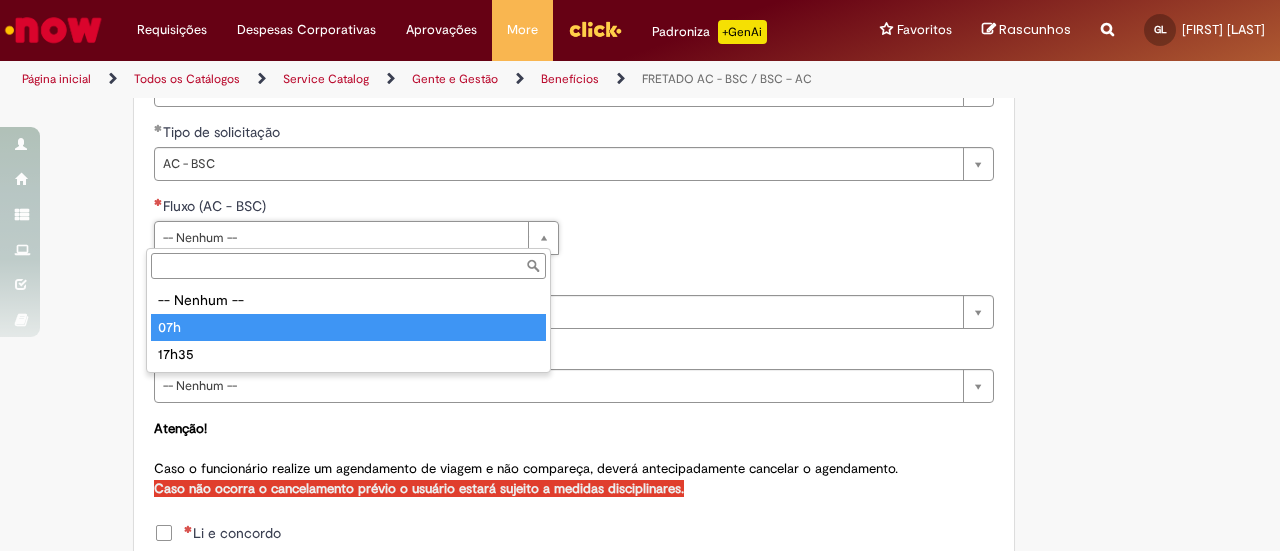 type on "***" 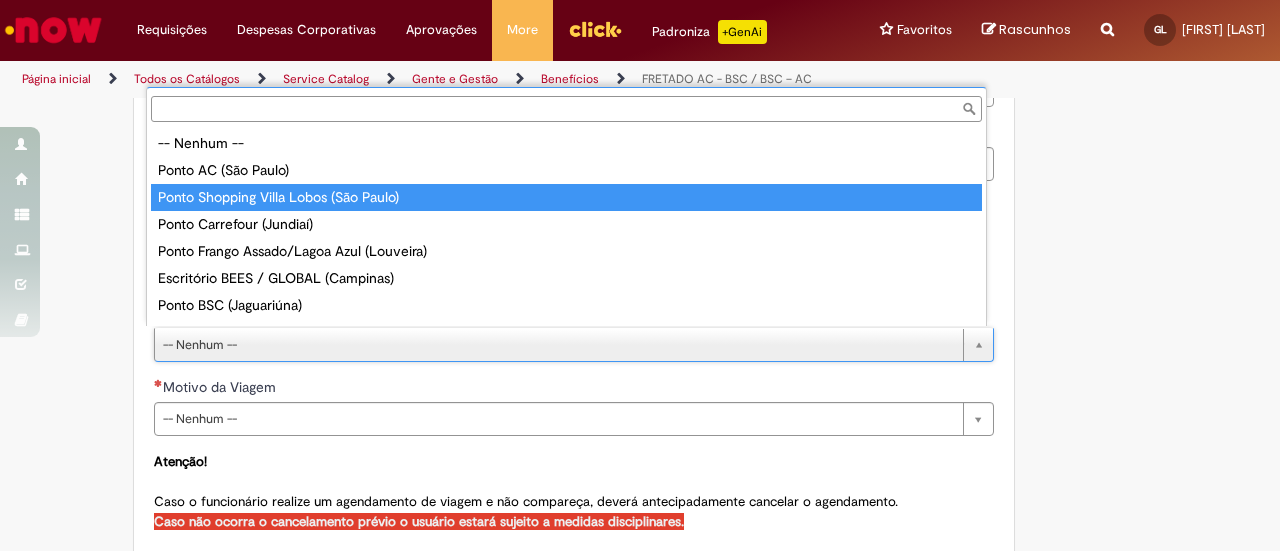 type on "**********" 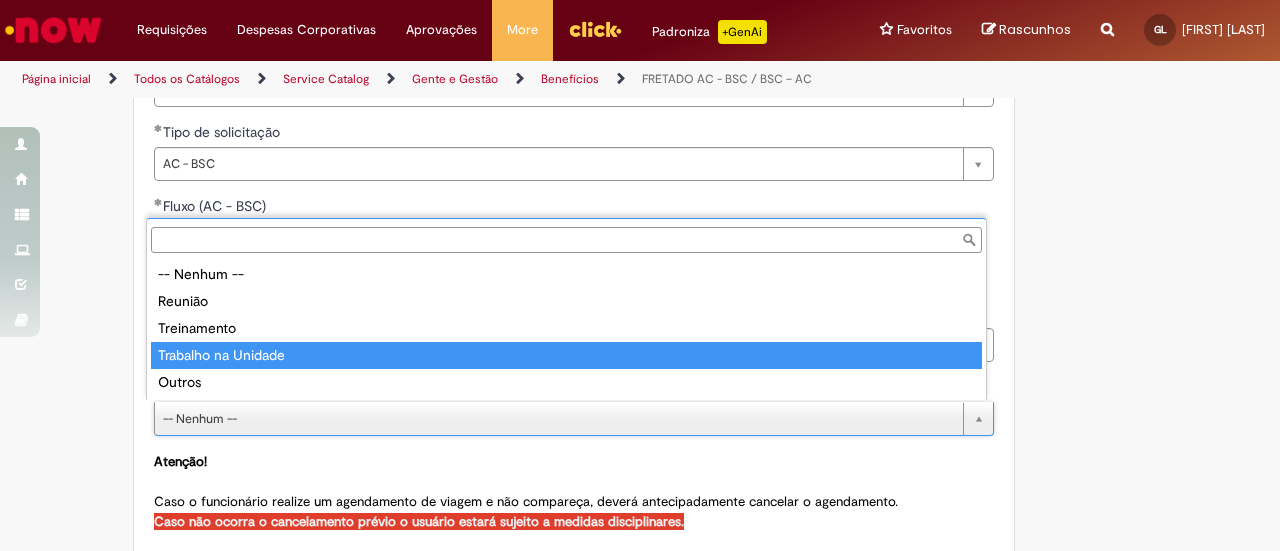 type on "**********" 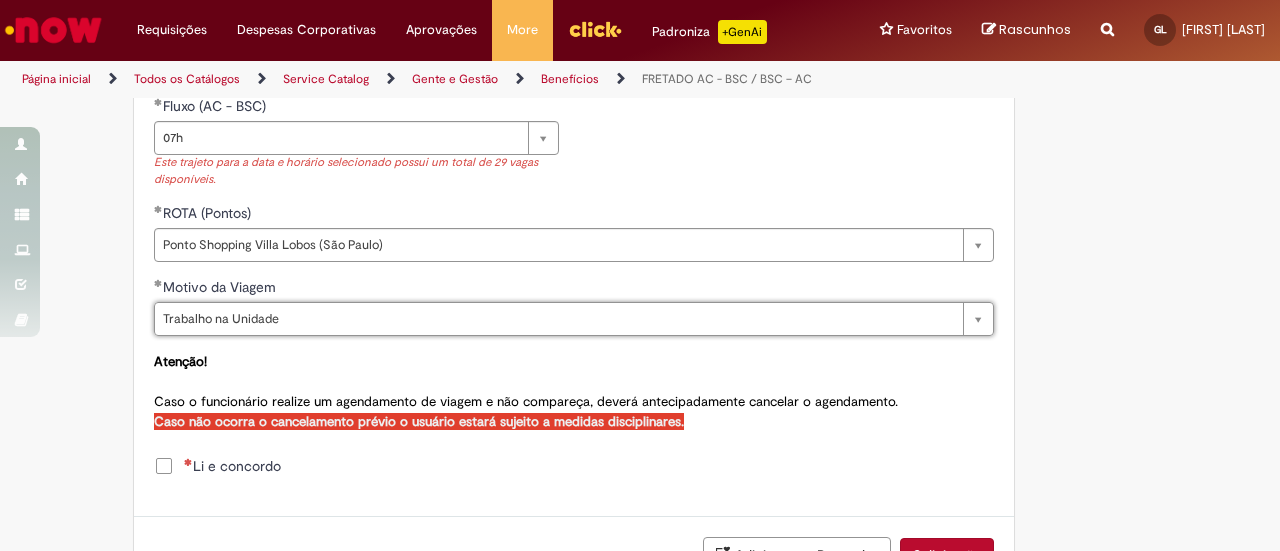 scroll, scrollTop: 1122, scrollLeft: 0, axis: vertical 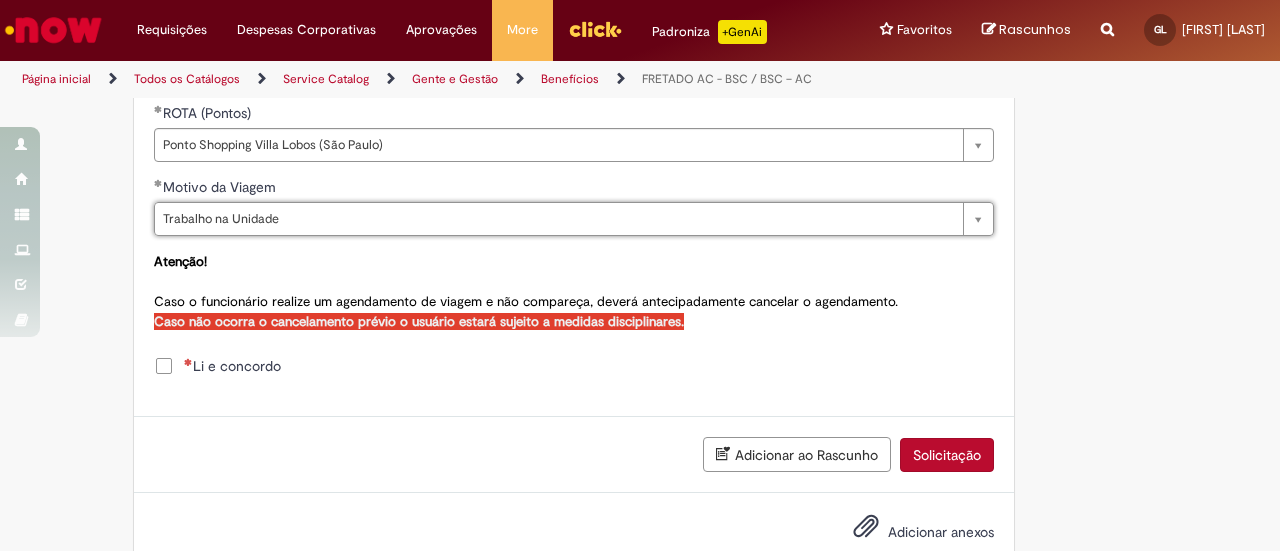 click on "Li e concordo" at bounding box center [232, 366] 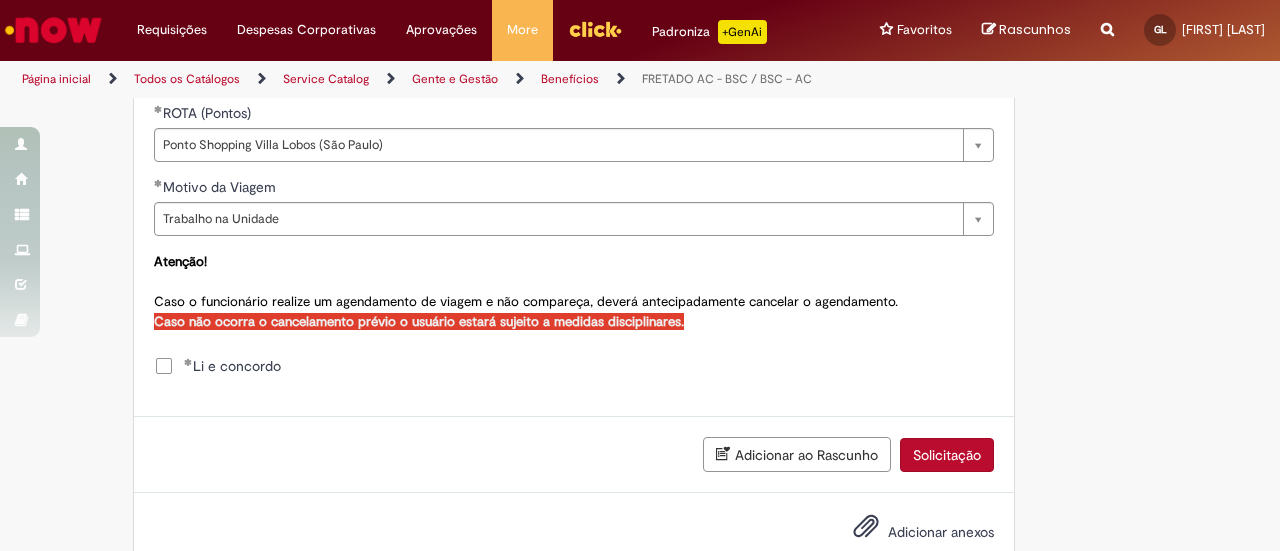 click on "Solicitação" at bounding box center (947, 455) 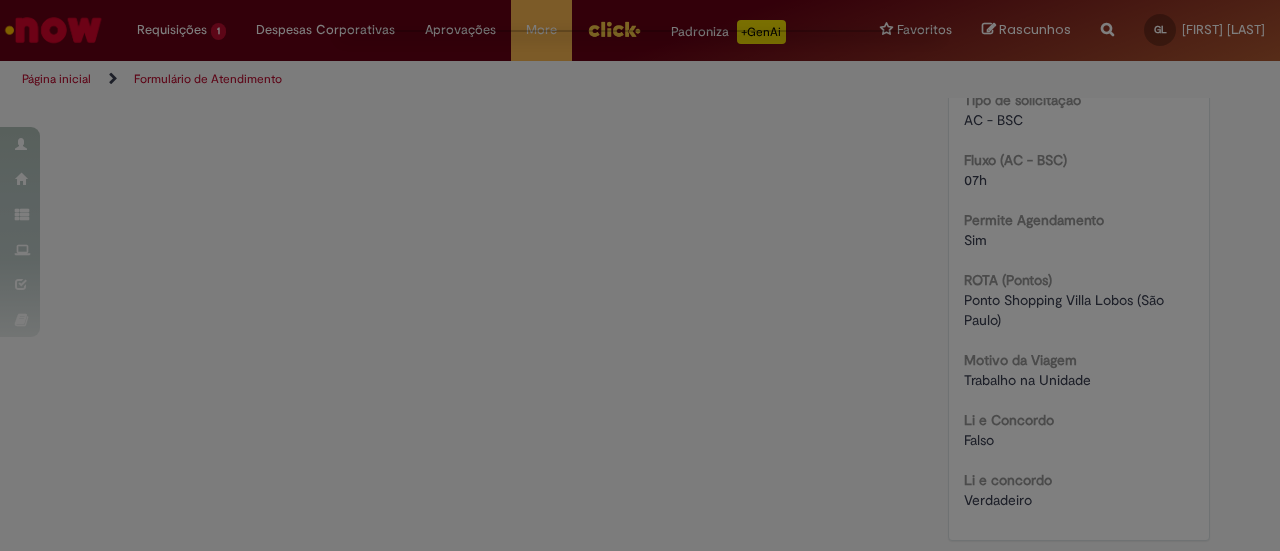 scroll, scrollTop: 0, scrollLeft: 0, axis: both 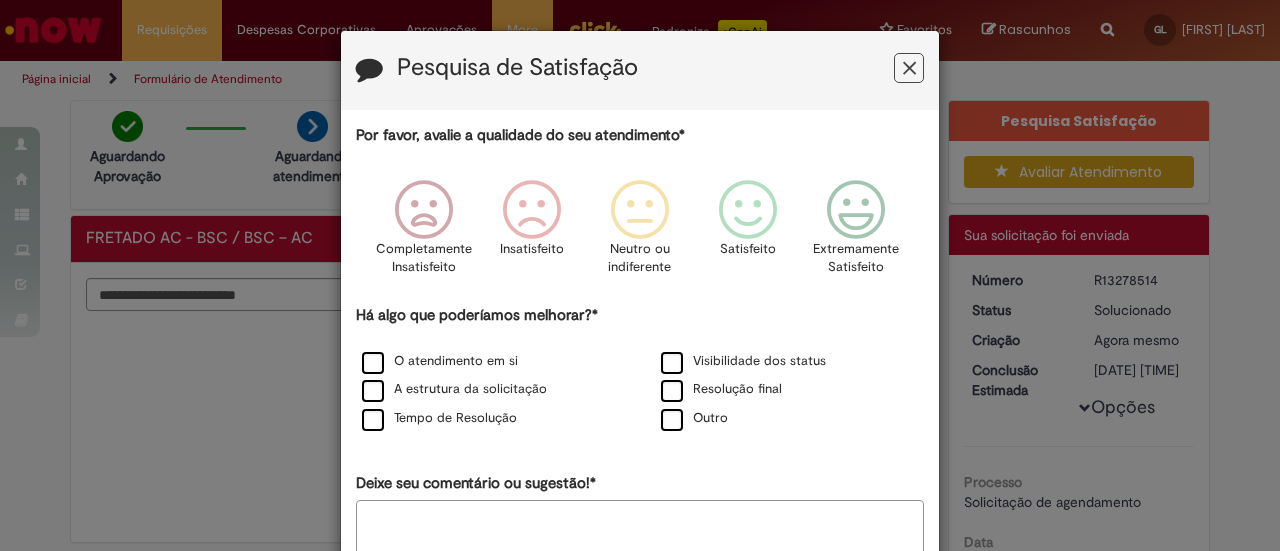 click at bounding box center [909, 68] 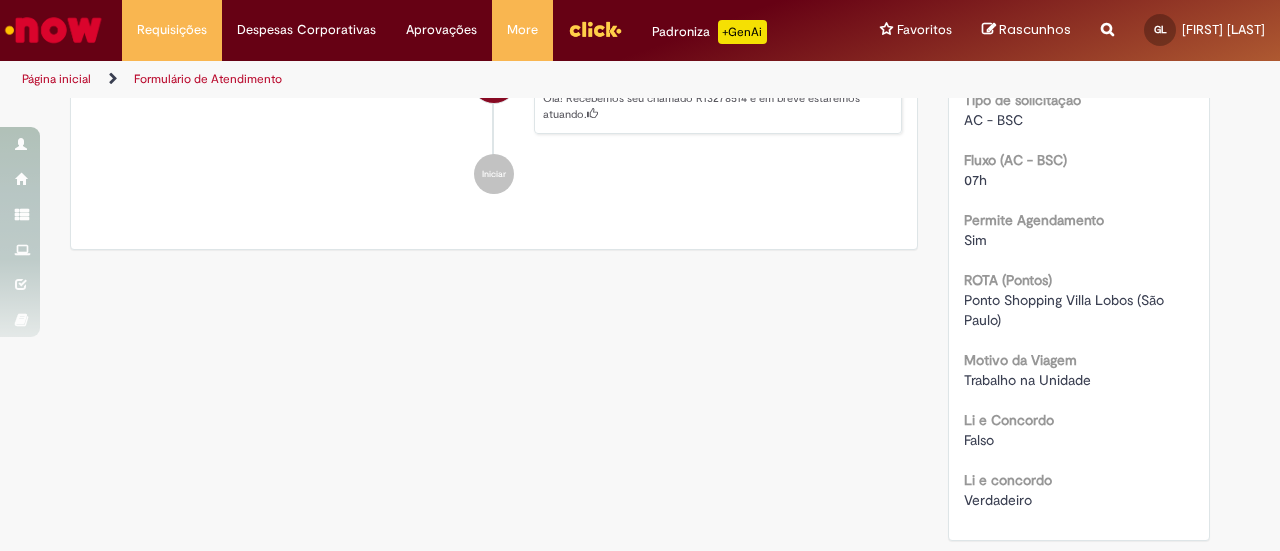 scroll, scrollTop: 0, scrollLeft: 0, axis: both 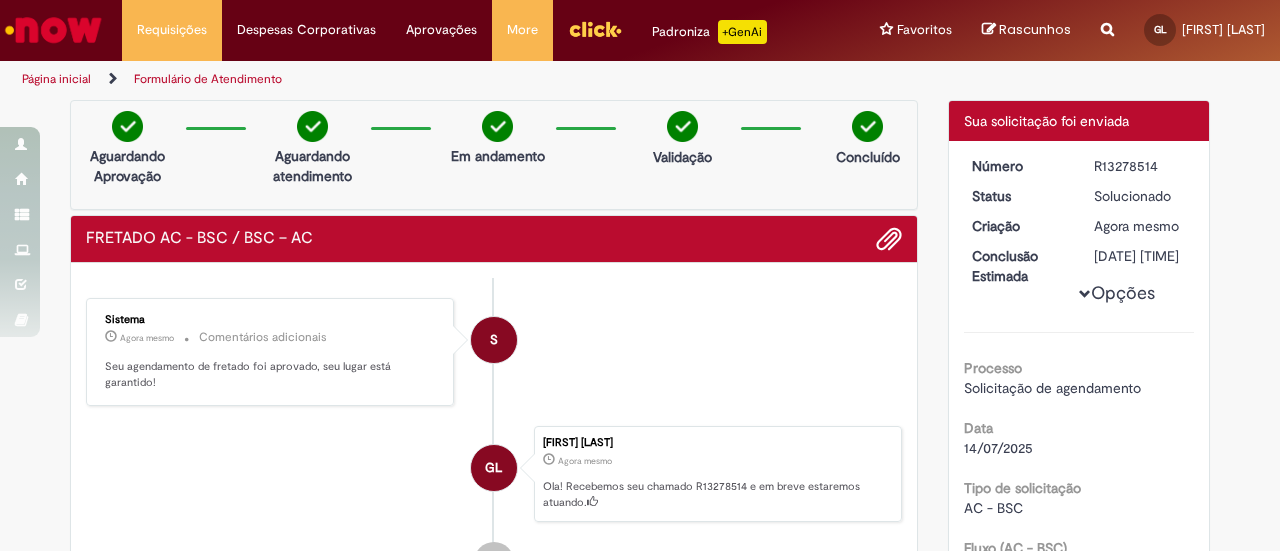 click at bounding box center [53, 30] 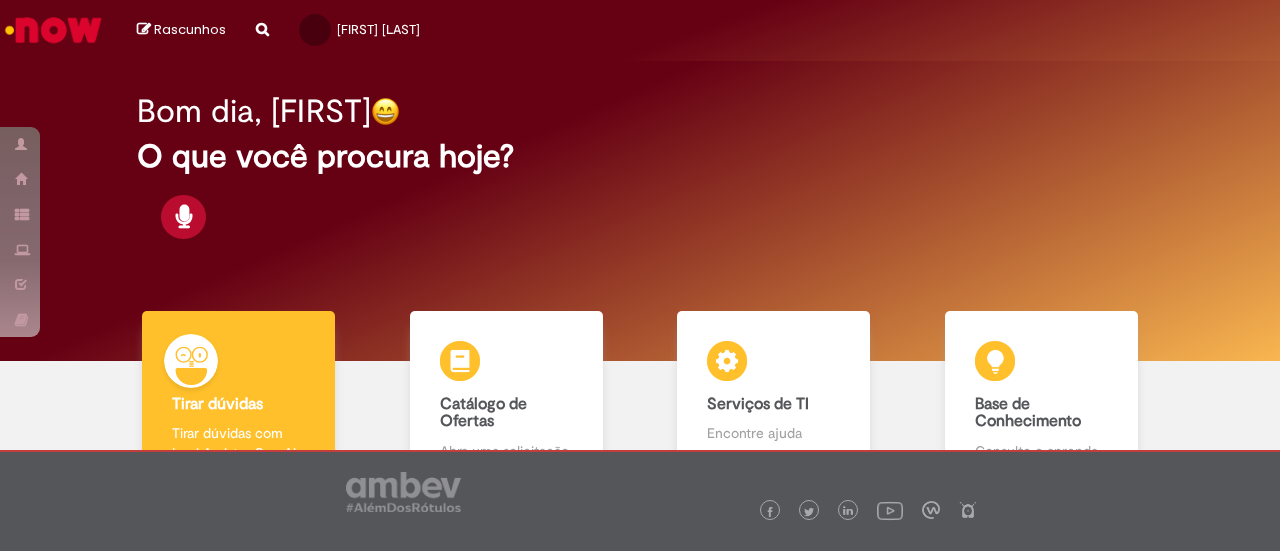 scroll, scrollTop: 0, scrollLeft: 0, axis: both 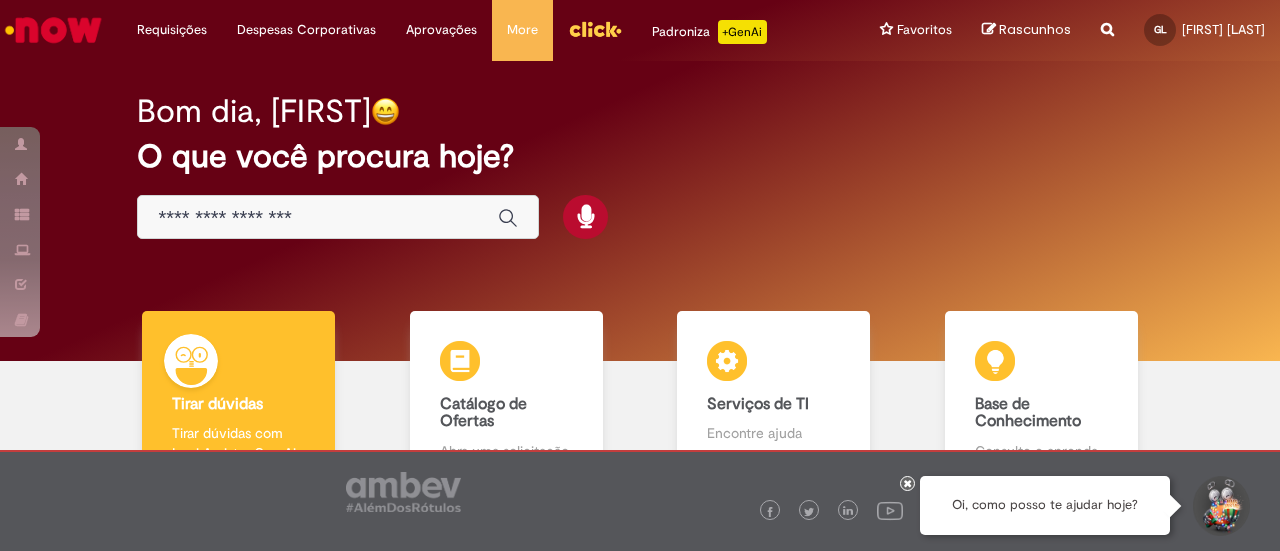 click at bounding box center (318, 218) 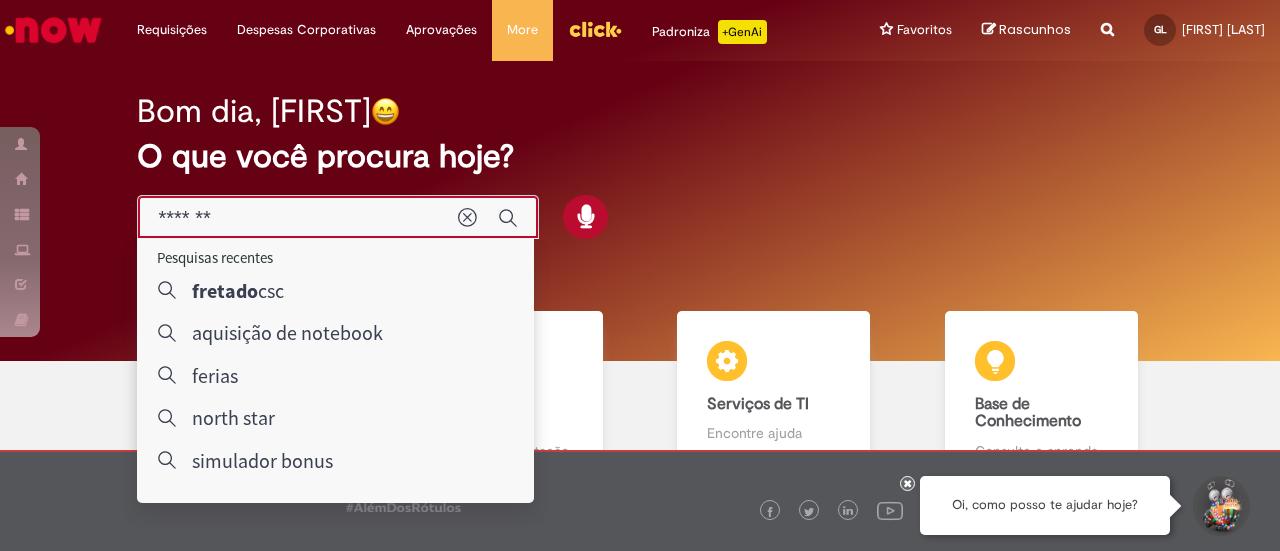 type on "*******" 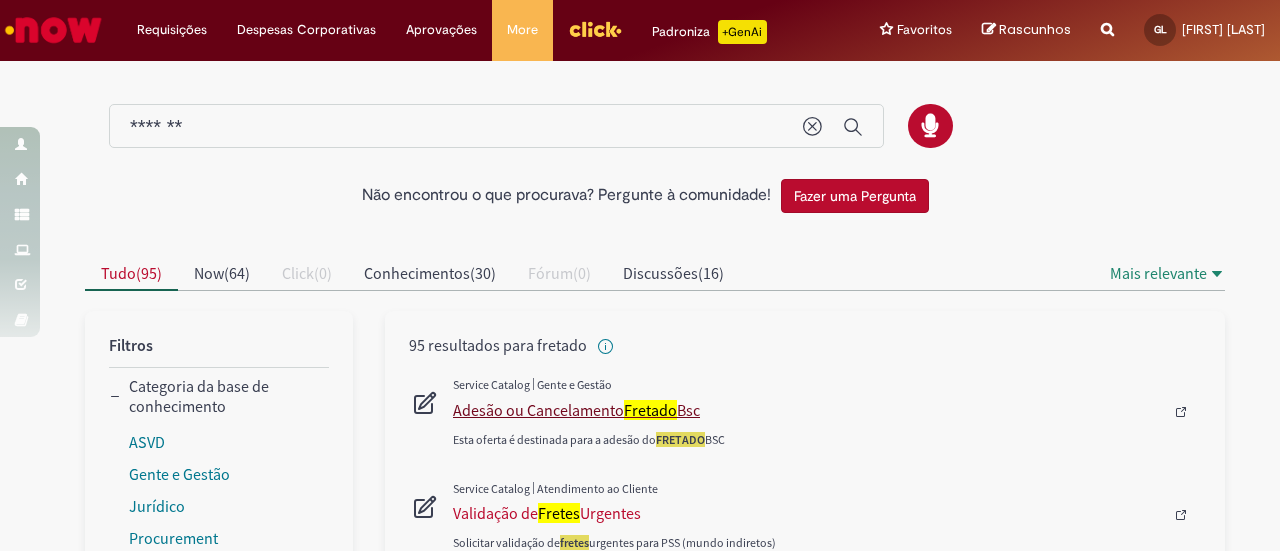 click on "Fretado" at bounding box center [650, 410] 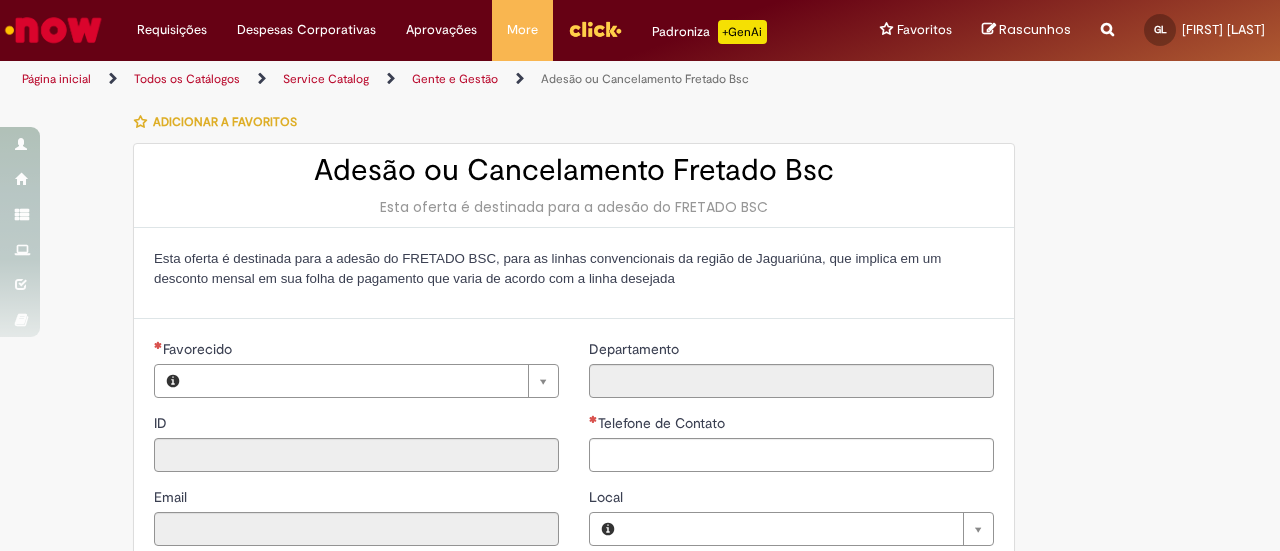 type on "********" 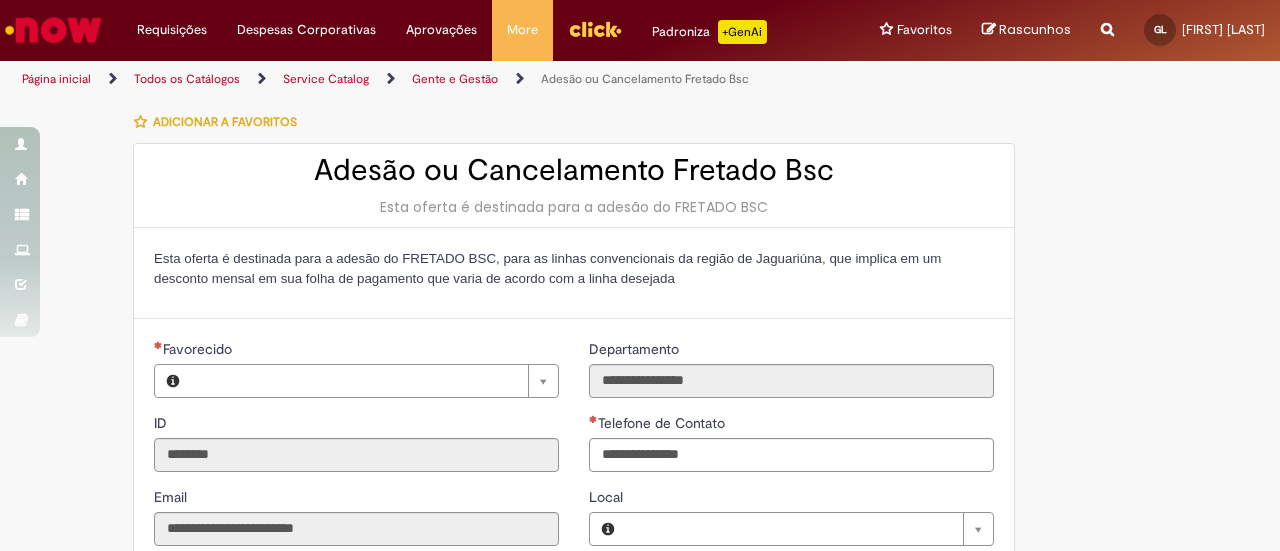 type on "**********" 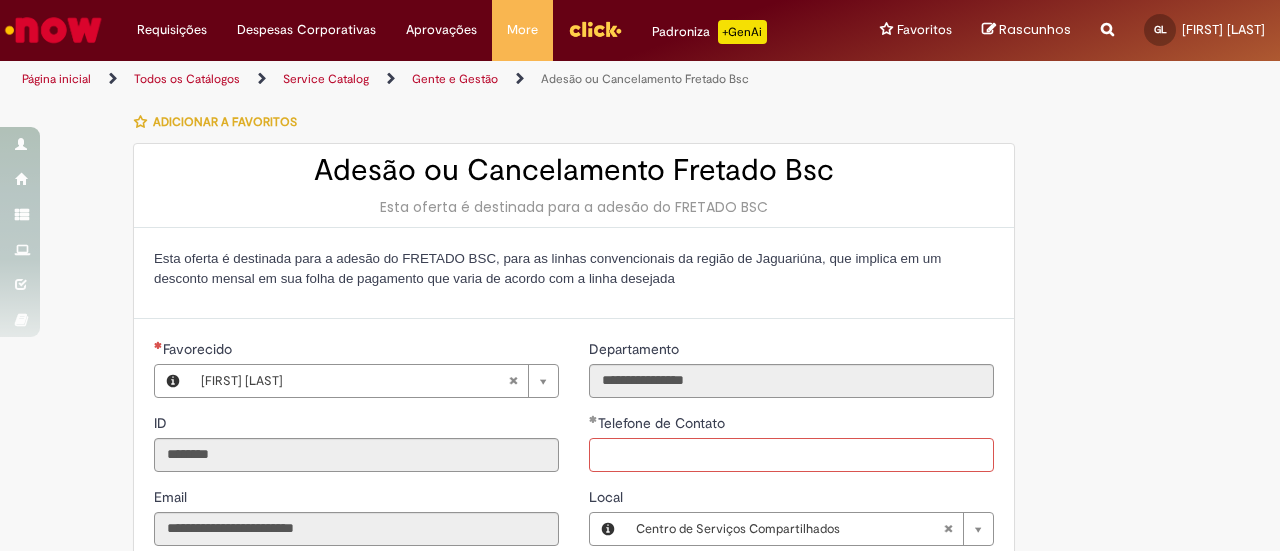 type on "**********" 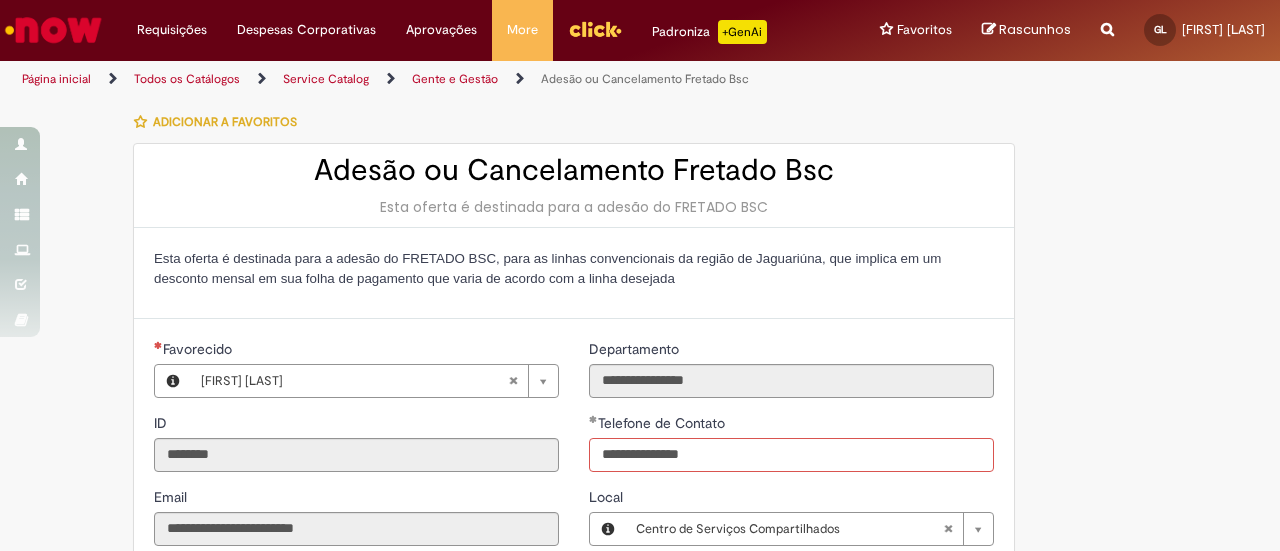 type 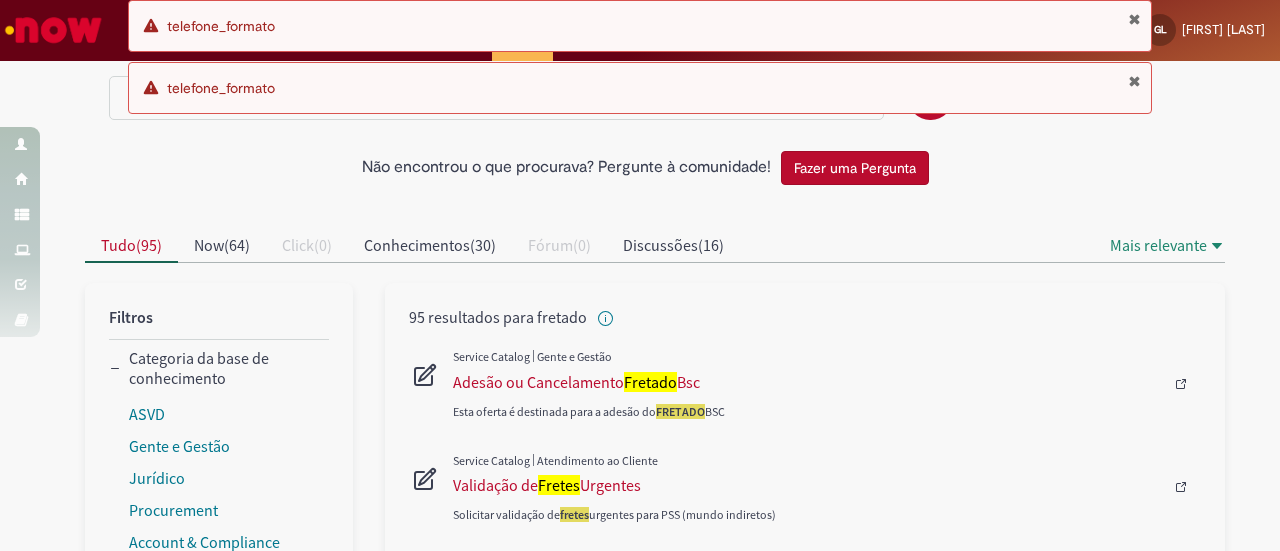 scroll, scrollTop: 0, scrollLeft: 0, axis: both 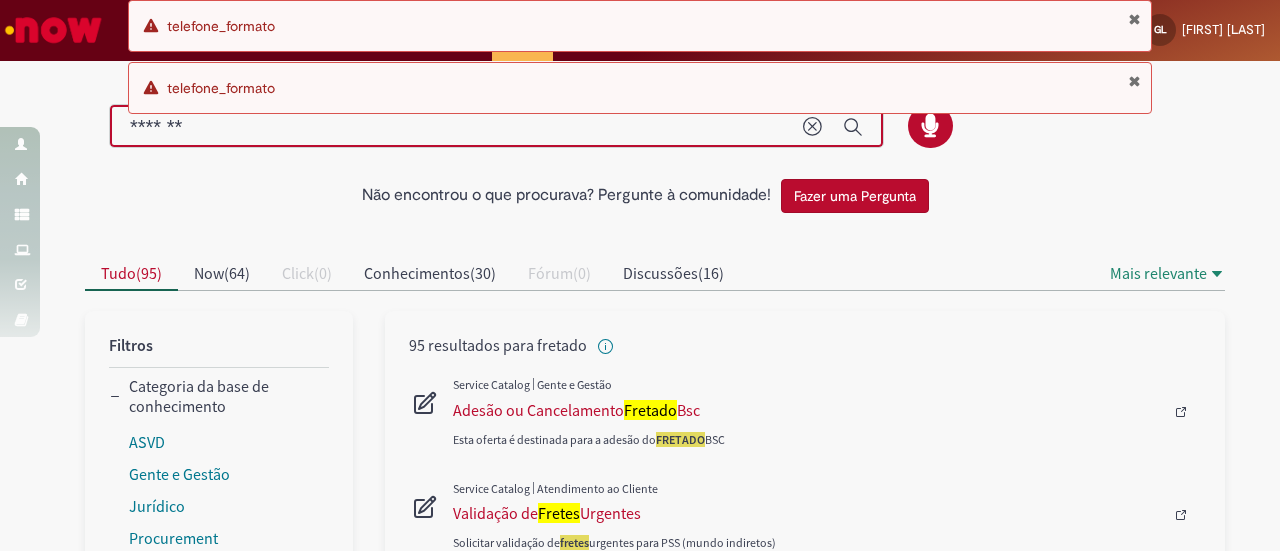click on "*******" at bounding box center [456, 127] 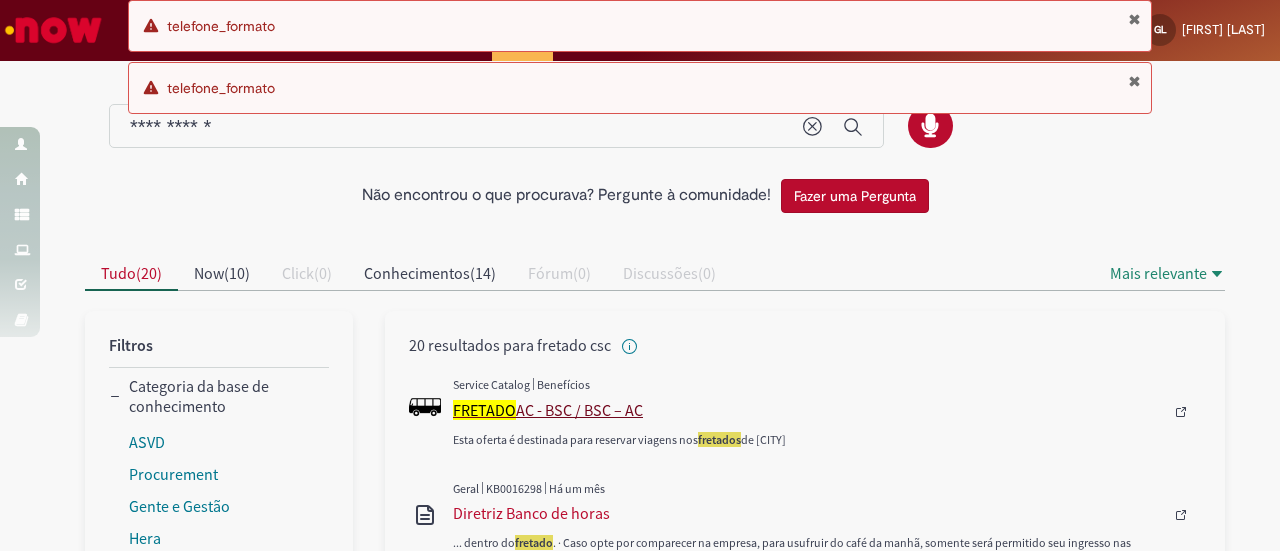 type on "**********" 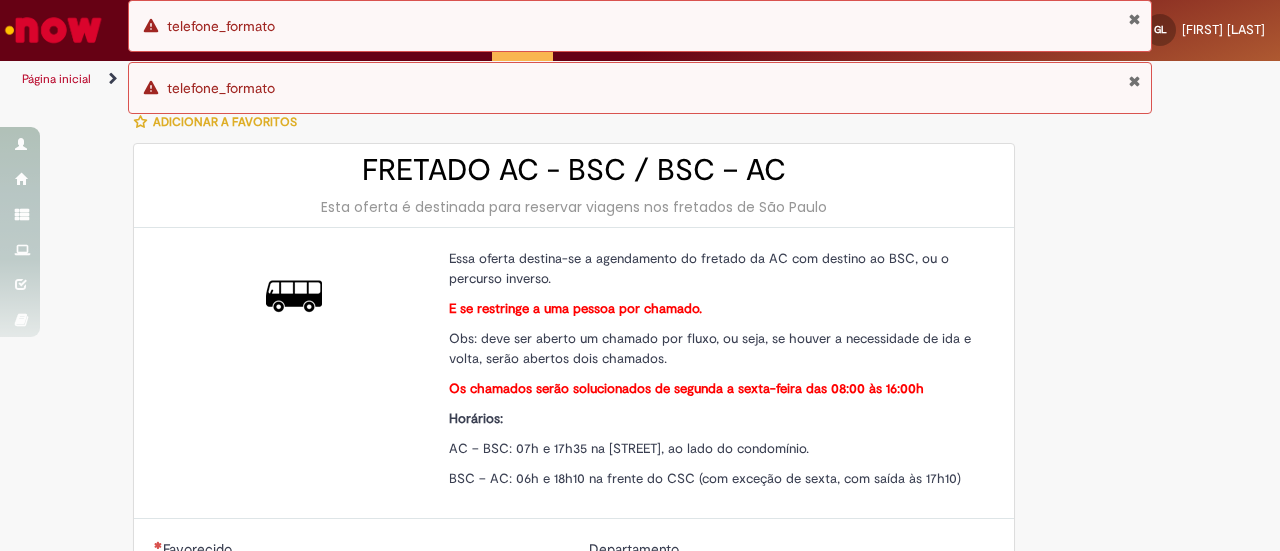 type on "********" 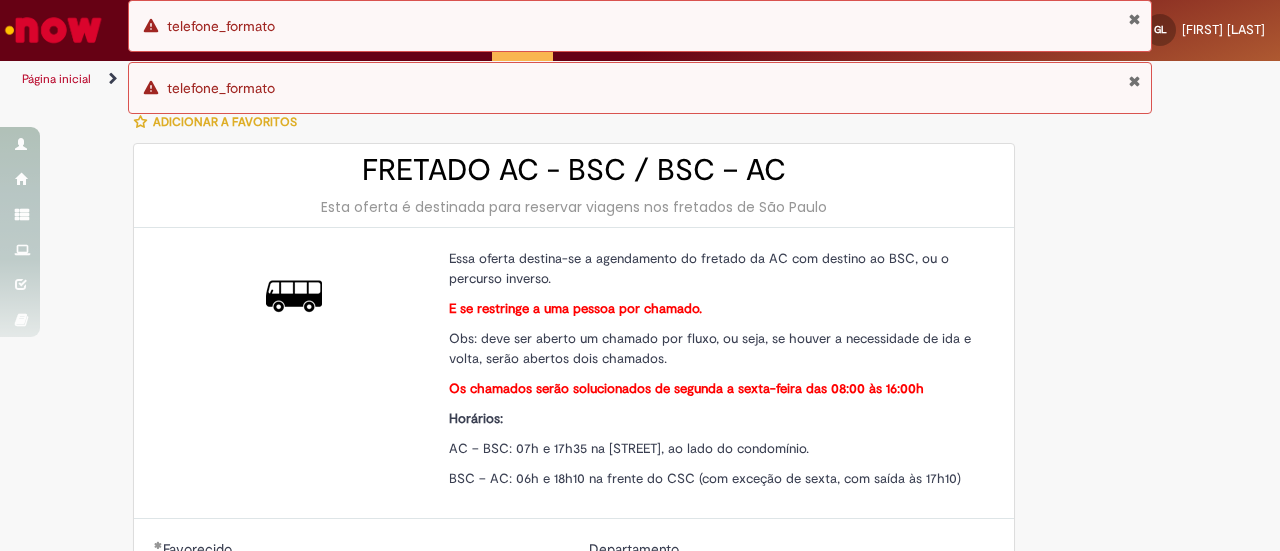 type on "**********" 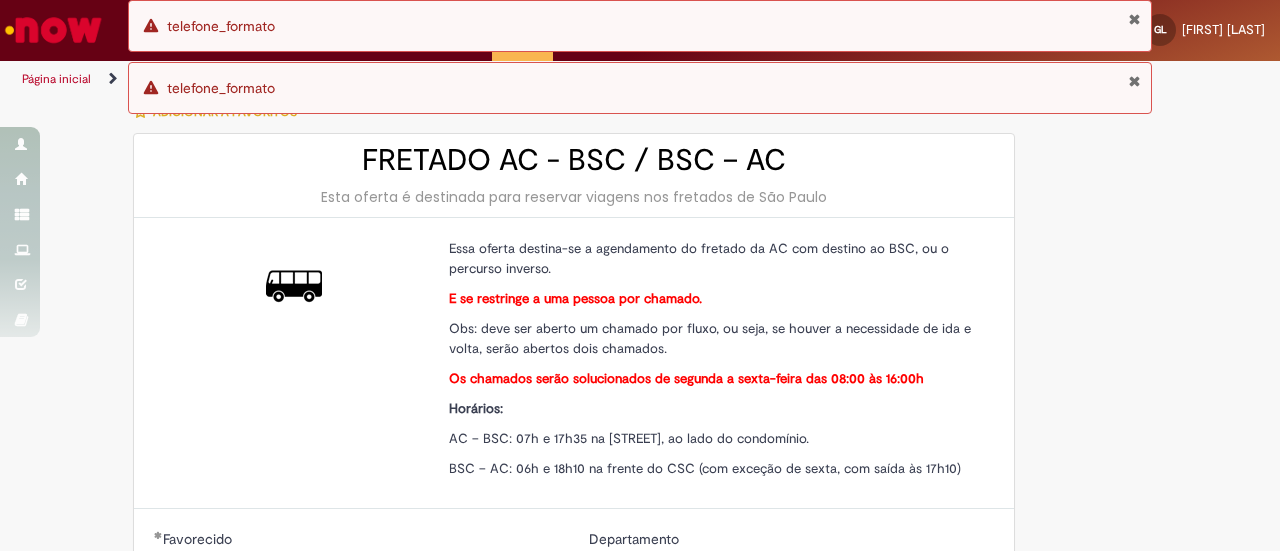 scroll, scrollTop: 0, scrollLeft: 0, axis: both 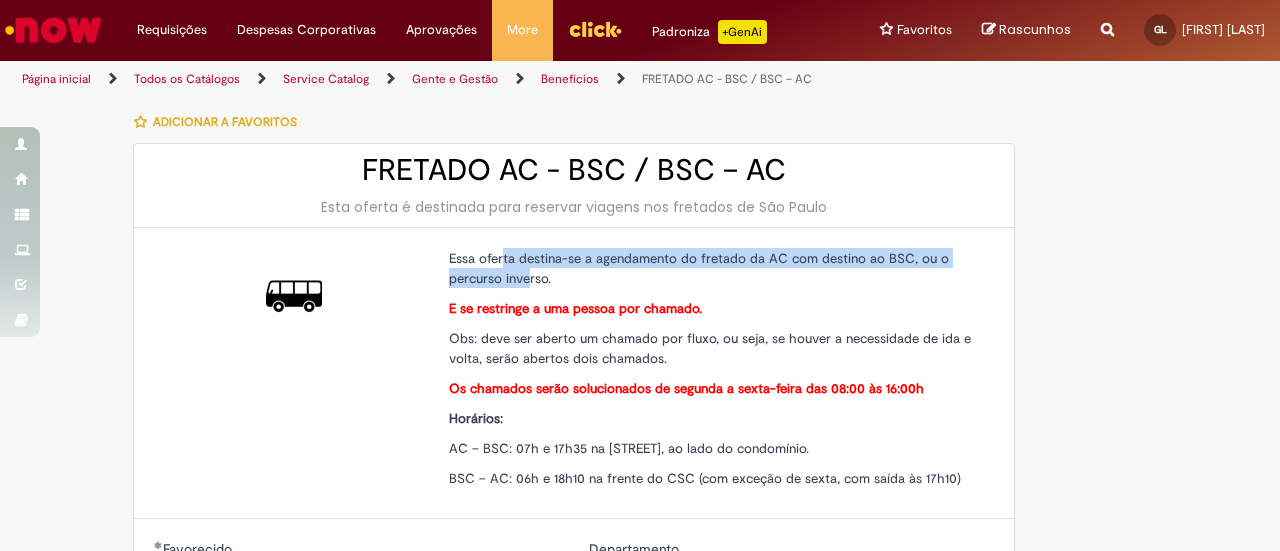 drag, startPoint x: 496, startPoint y: 257, endPoint x: 524, endPoint y: 277, distance: 34.4093 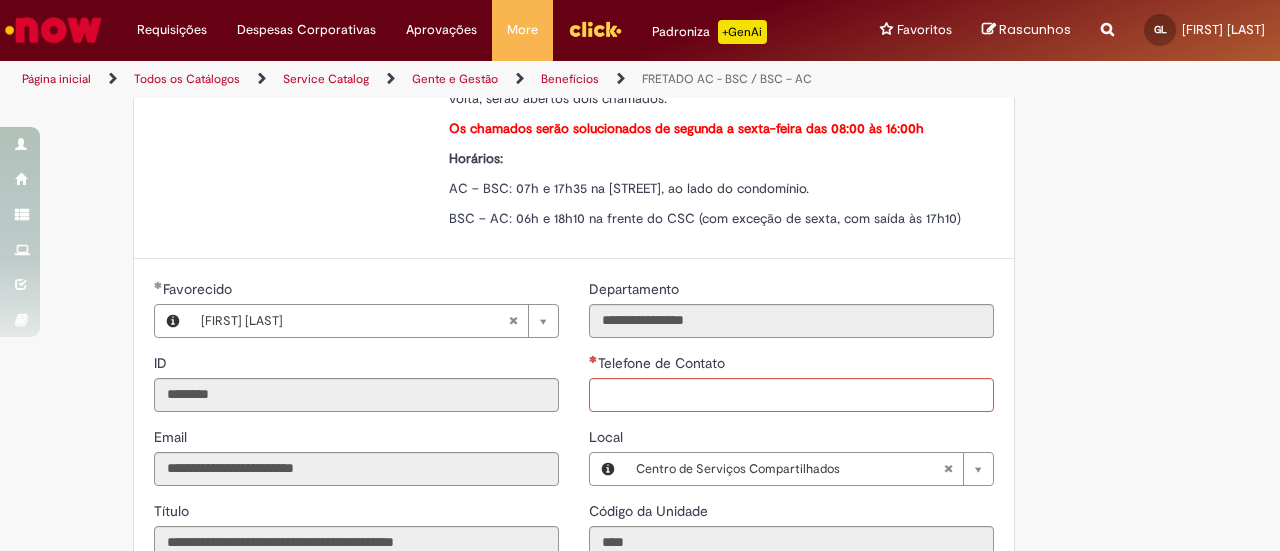 scroll, scrollTop: 400, scrollLeft: 0, axis: vertical 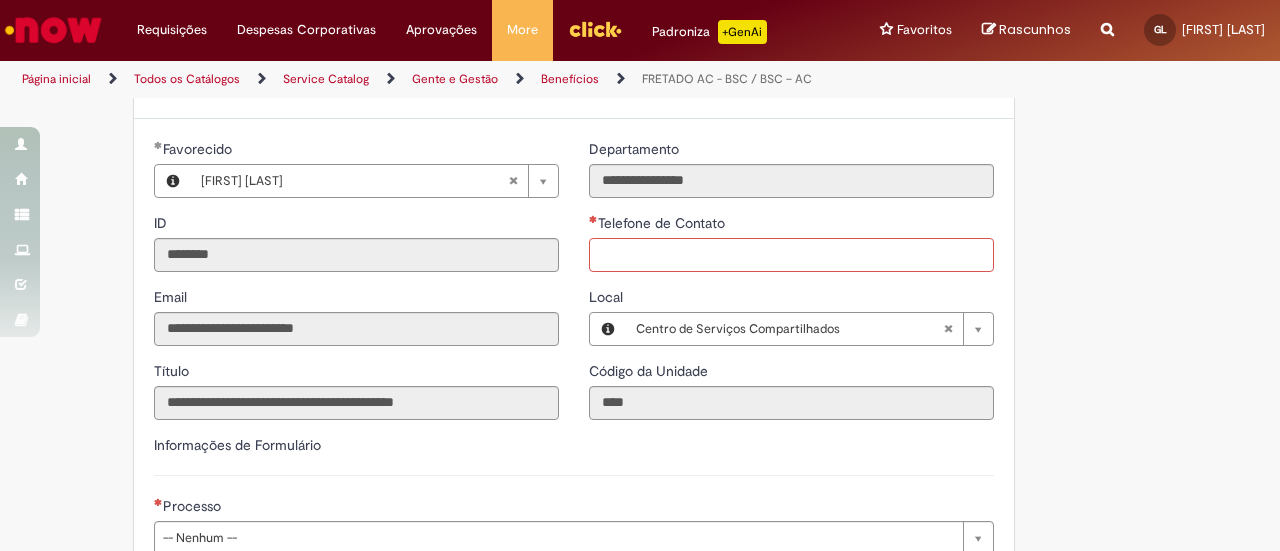 click on "Telefone de Contato" at bounding box center [791, 255] 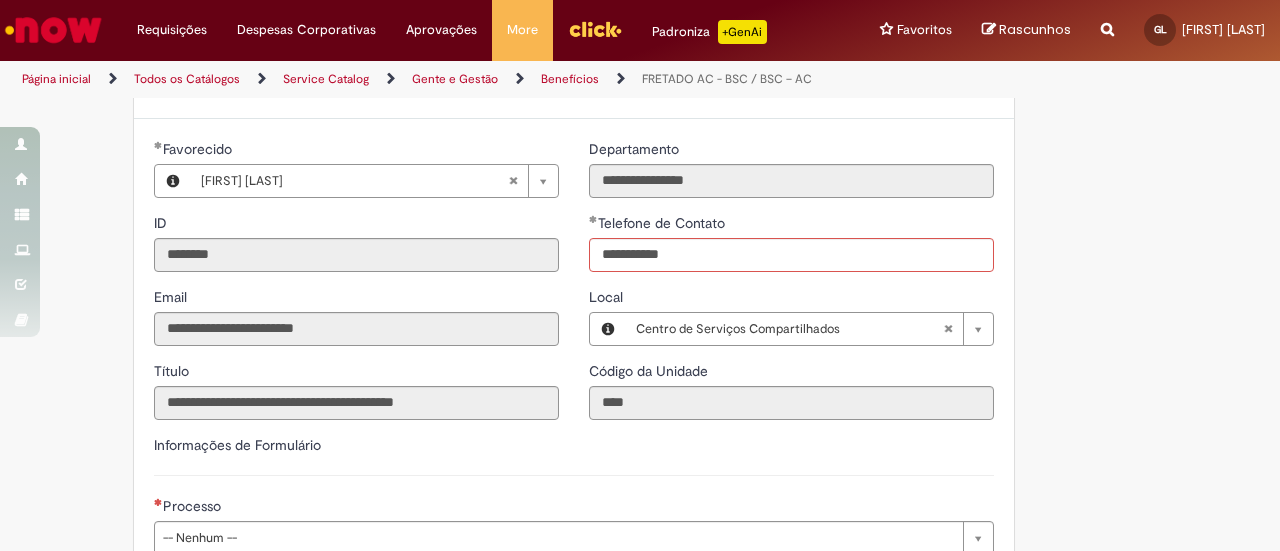 click on "**********" at bounding box center [640, 239] 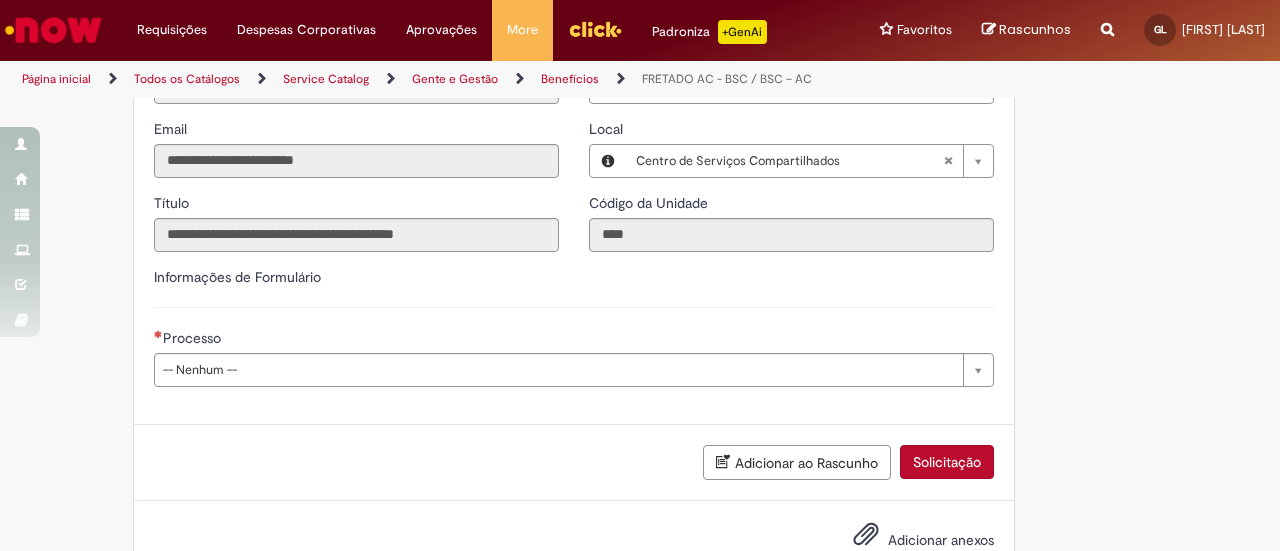 scroll, scrollTop: 600, scrollLeft: 0, axis: vertical 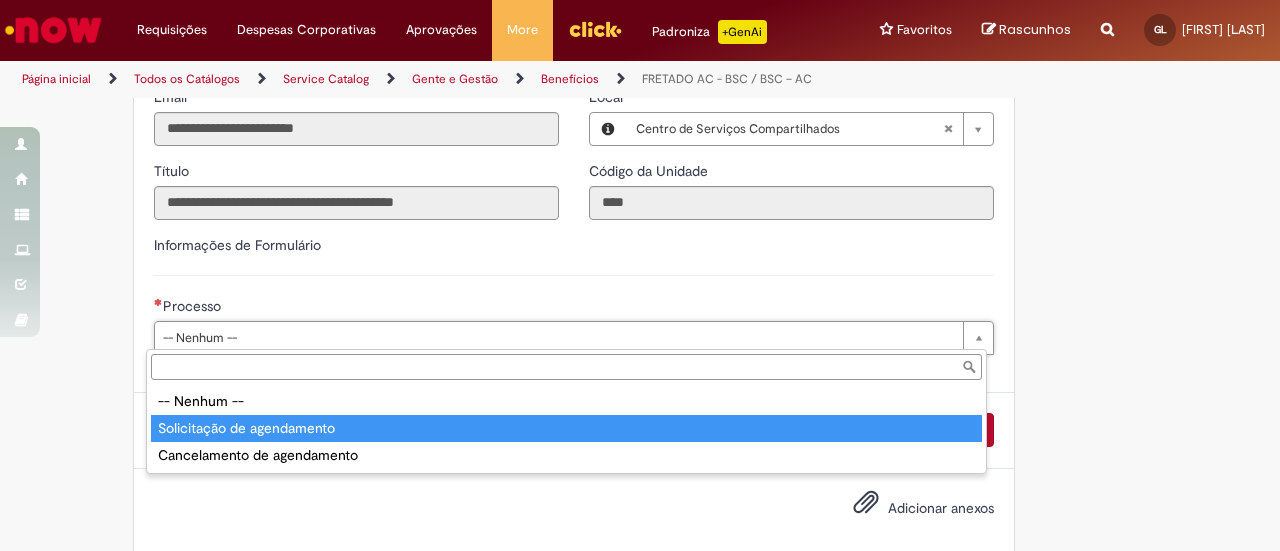 type on "**********" 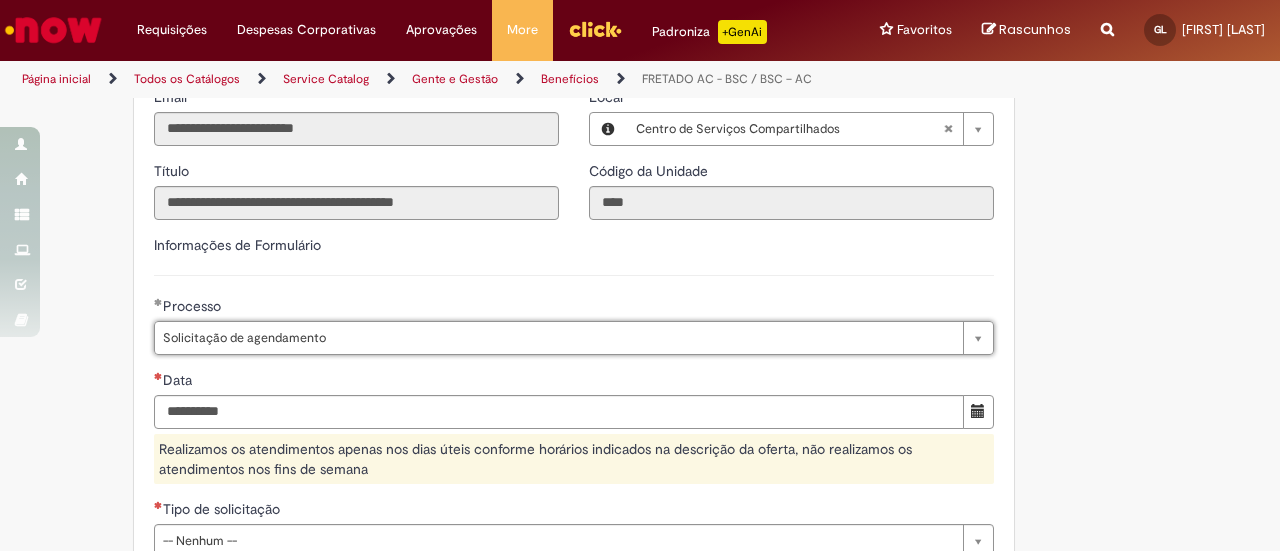 scroll, scrollTop: 800, scrollLeft: 0, axis: vertical 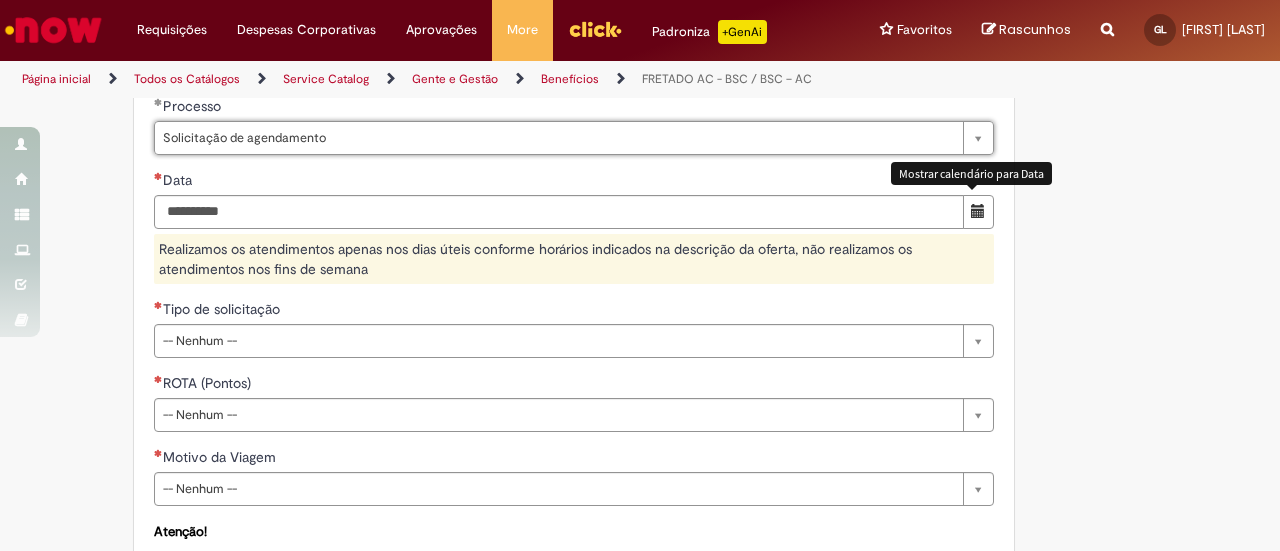 click at bounding box center [978, 211] 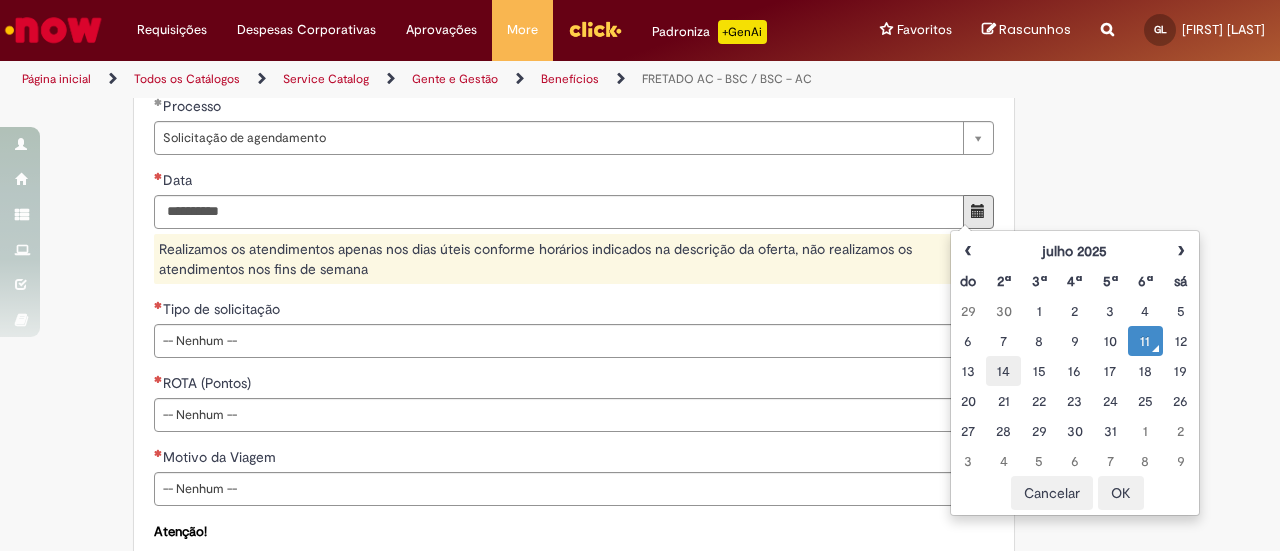 click on "14" at bounding box center (1003, 371) 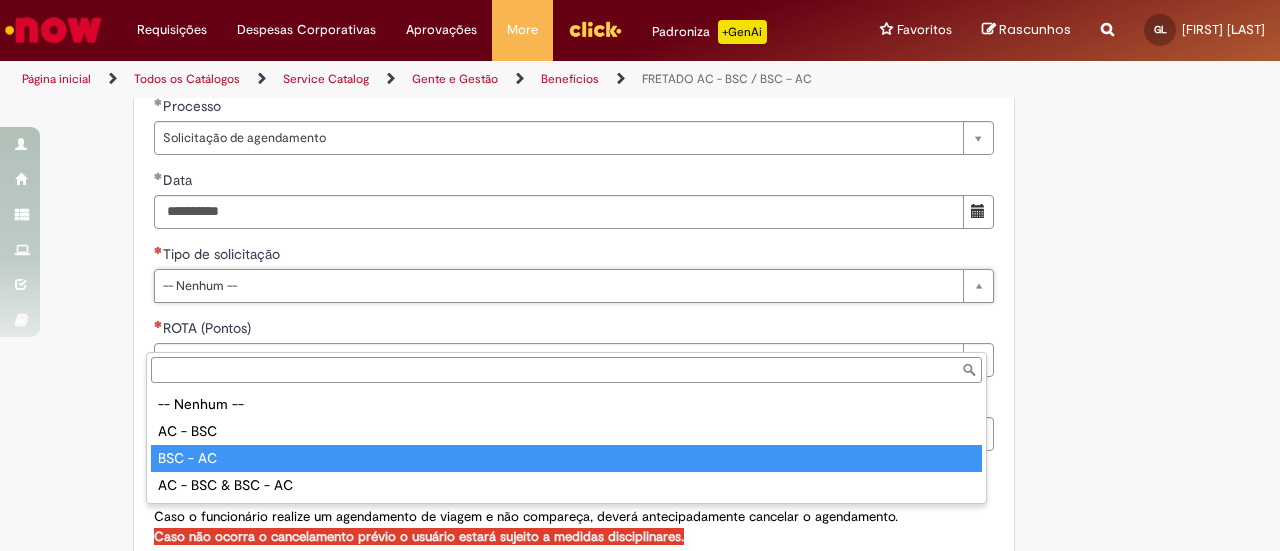 type on "********" 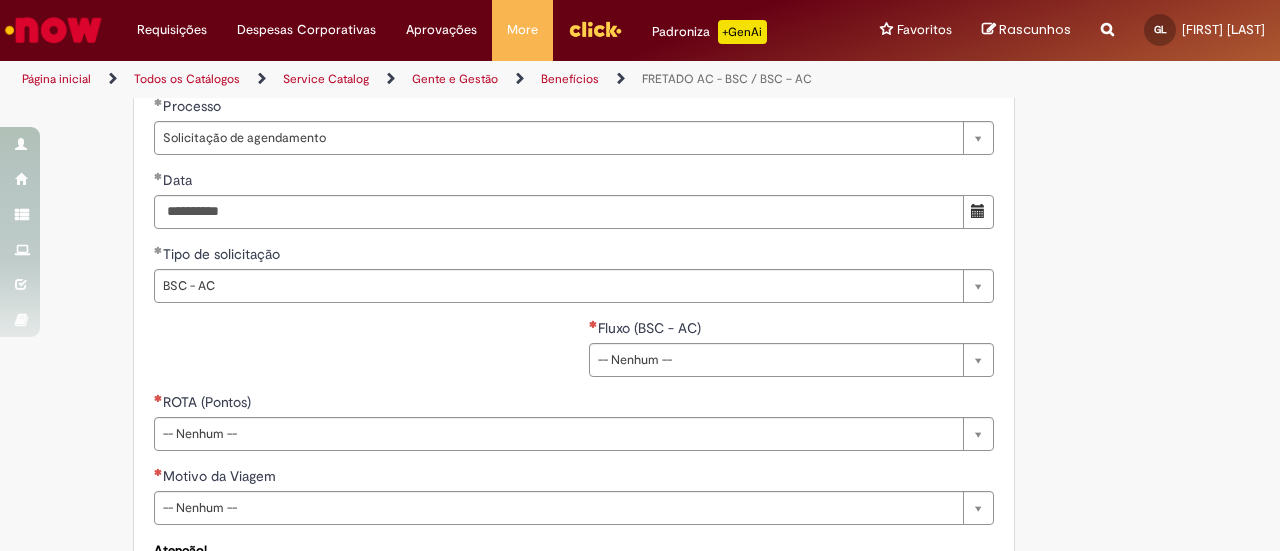 click on "**********" at bounding box center [640, 95] 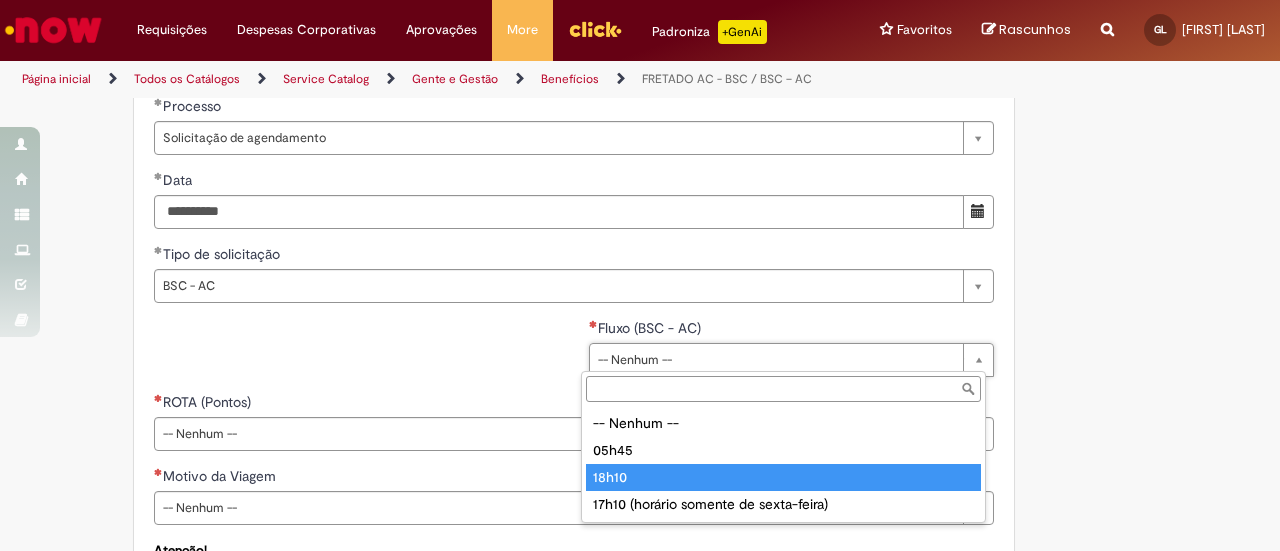 type on "*****" 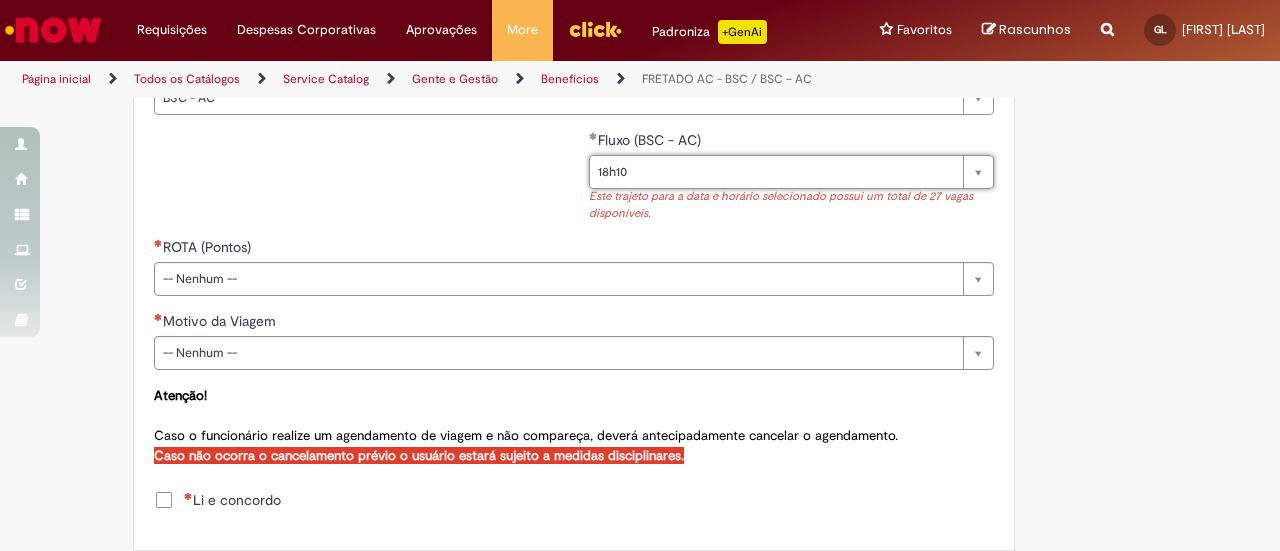 scroll, scrollTop: 1000, scrollLeft: 0, axis: vertical 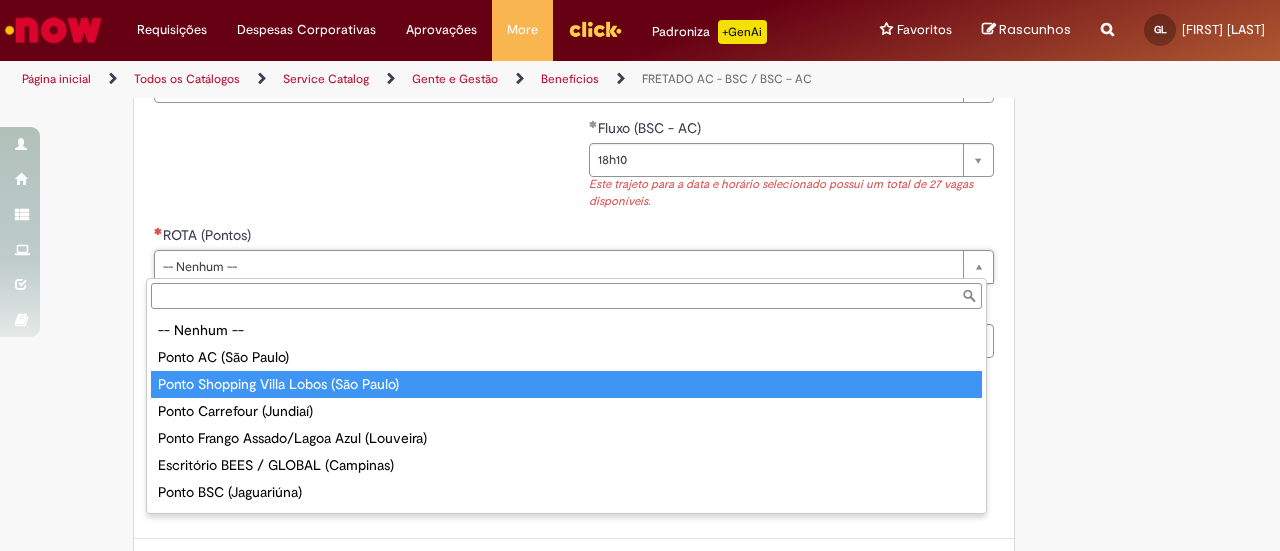 type on "**********" 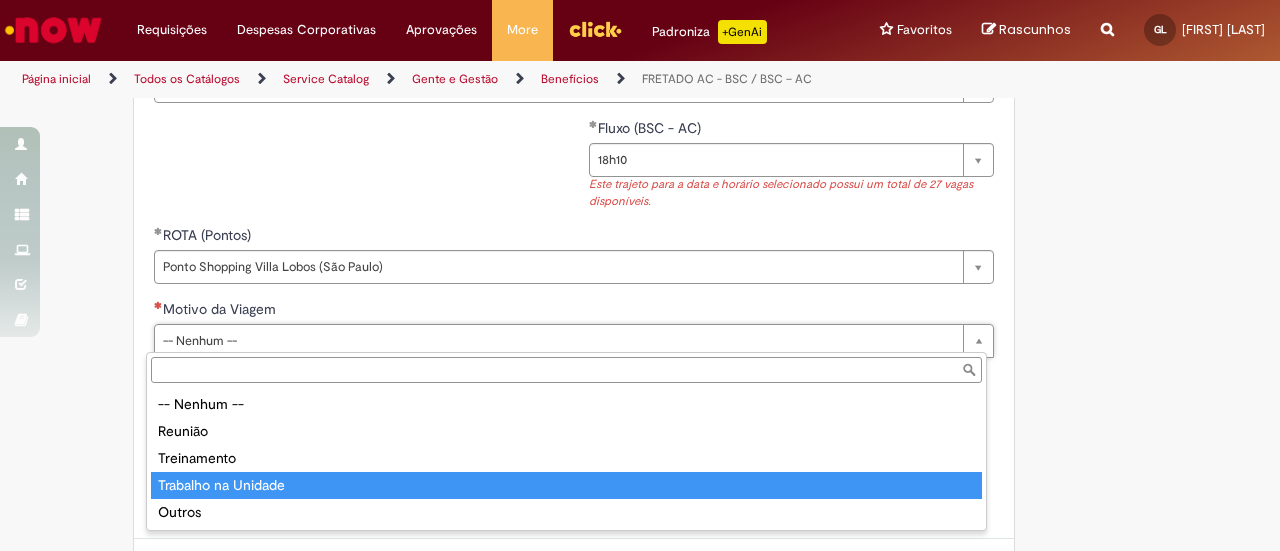 type on "**********" 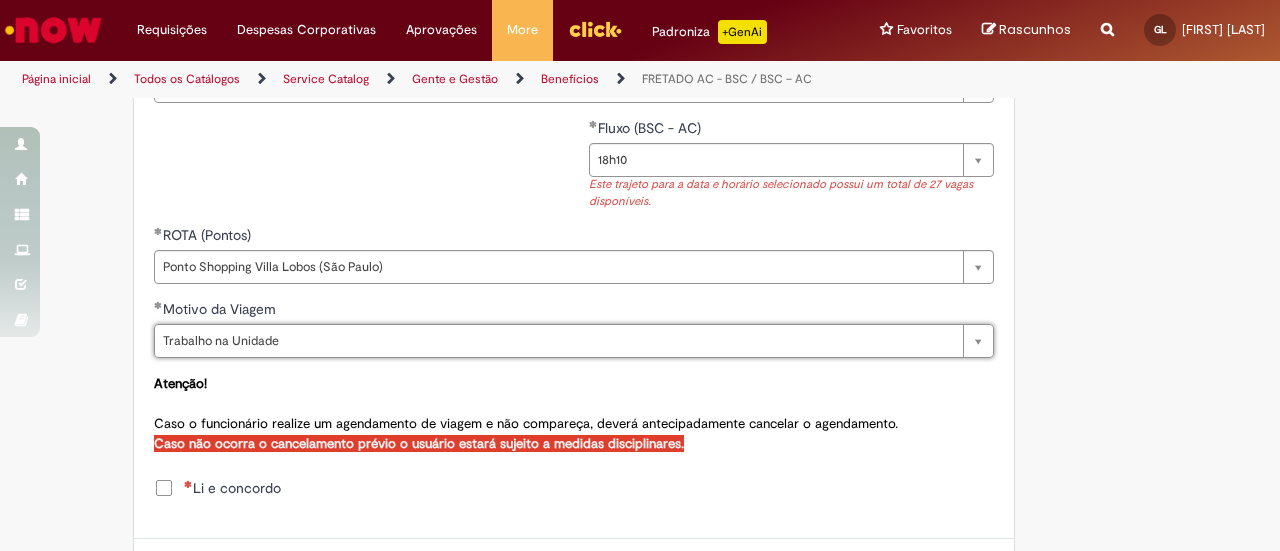 click on "Li e concordo" at bounding box center [232, 488] 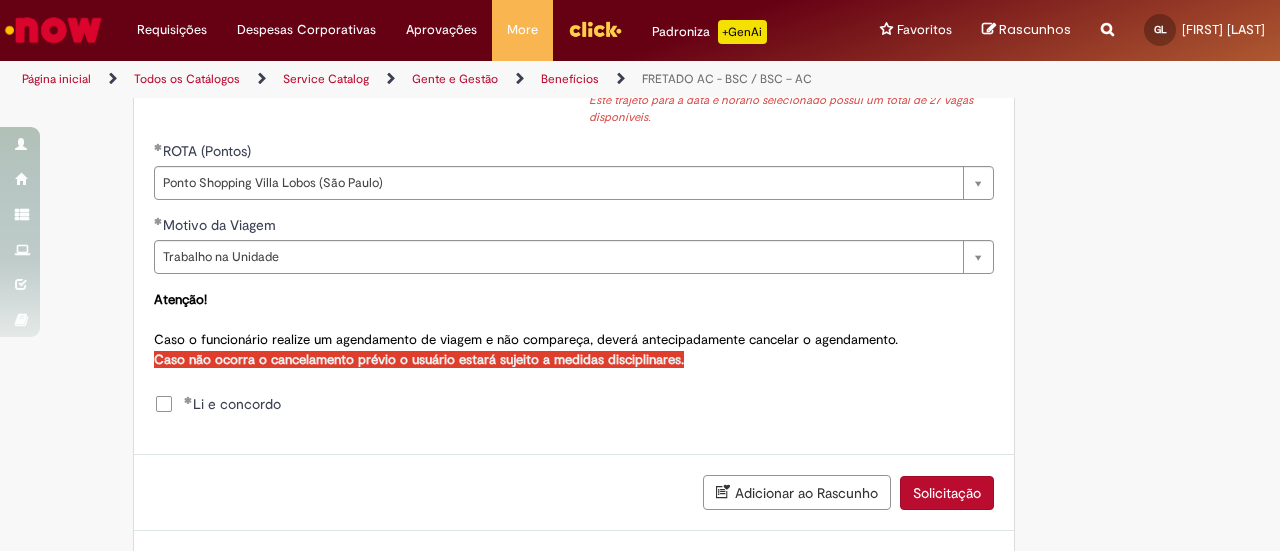 scroll, scrollTop: 1168, scrollLeft: 0, axis: vertical 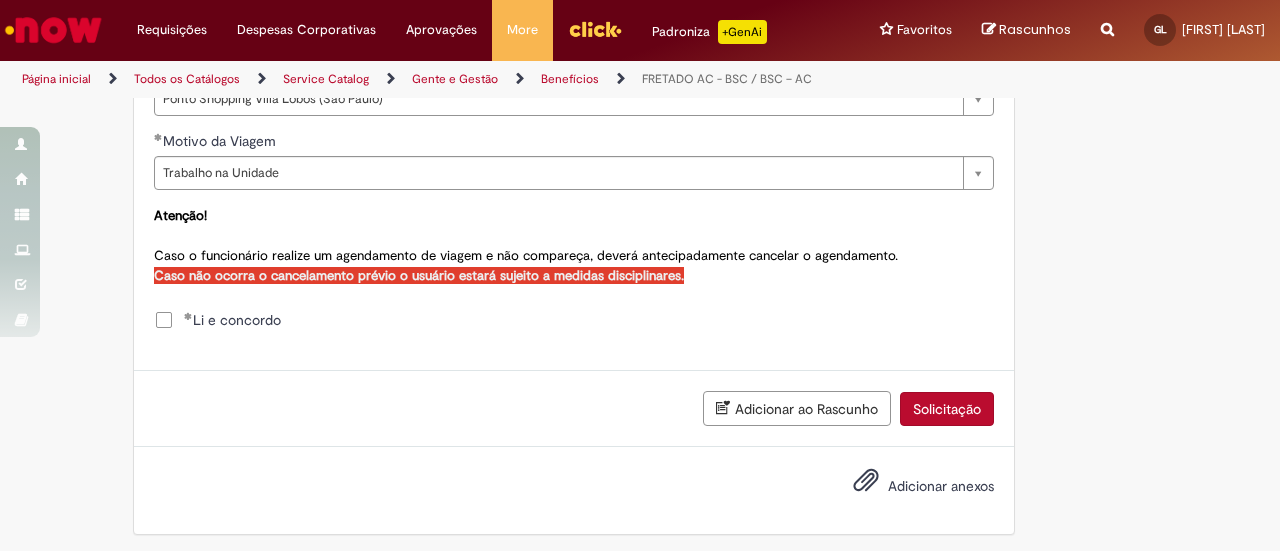 click on "Solicitação" at bounding box center (947, 409) 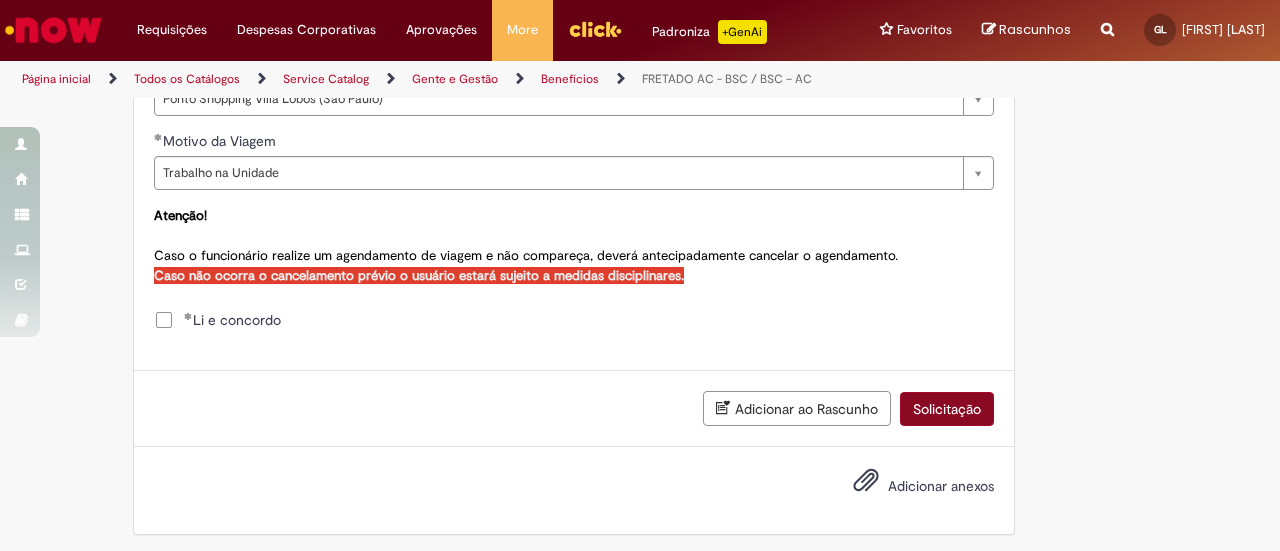 scroll, scrollTop: 1124, scrollLeft: 0, axis: vertical 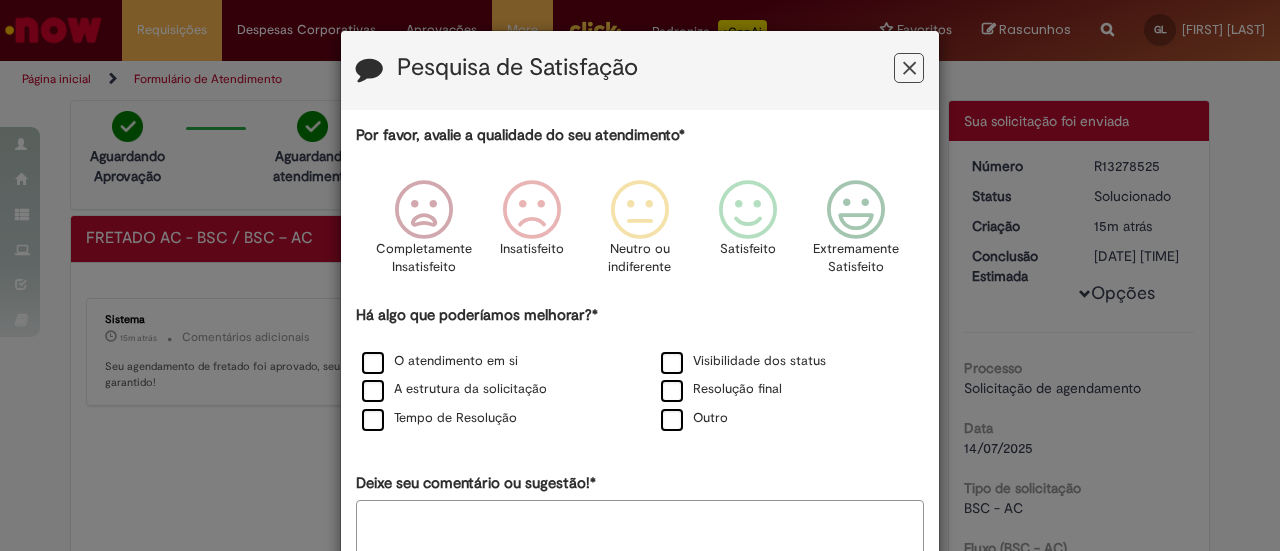 click at bounding box center (909, 68) 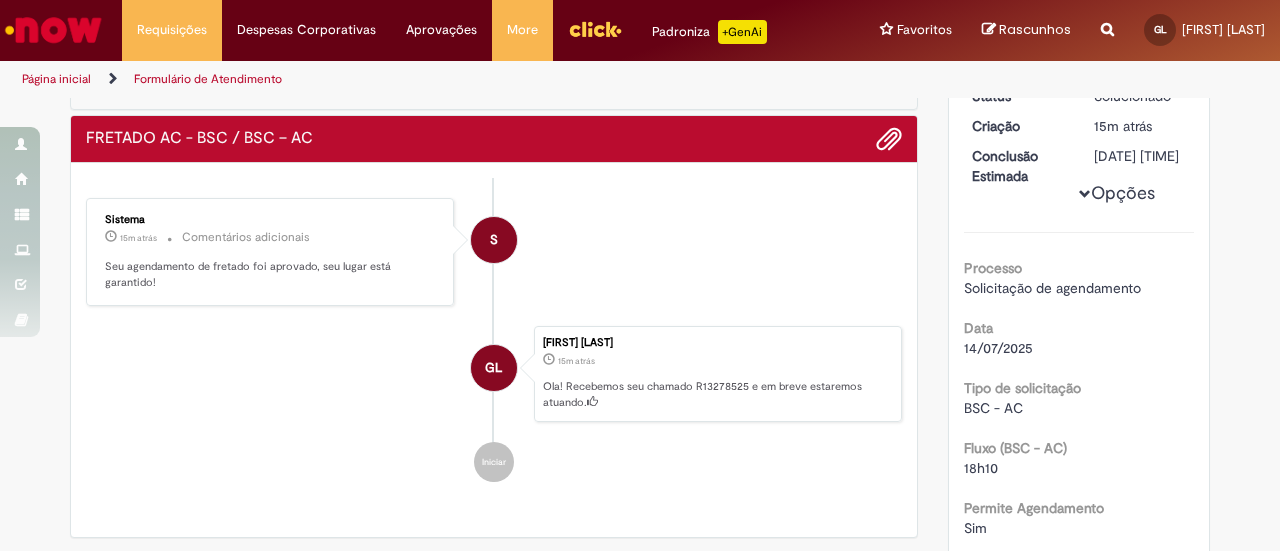 scroll, scrollTop: 0, scrollLeft: 0, axis: both 